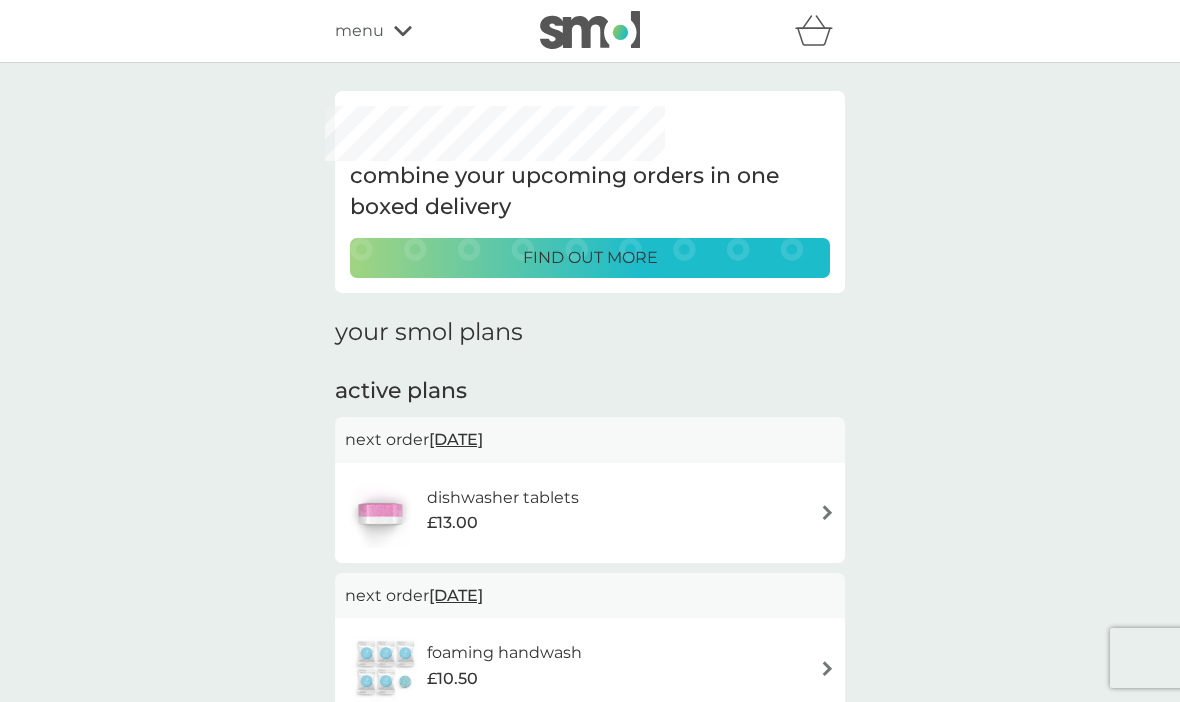 scroll, scrollTop: 0, scrollLeft: 0, axis: both 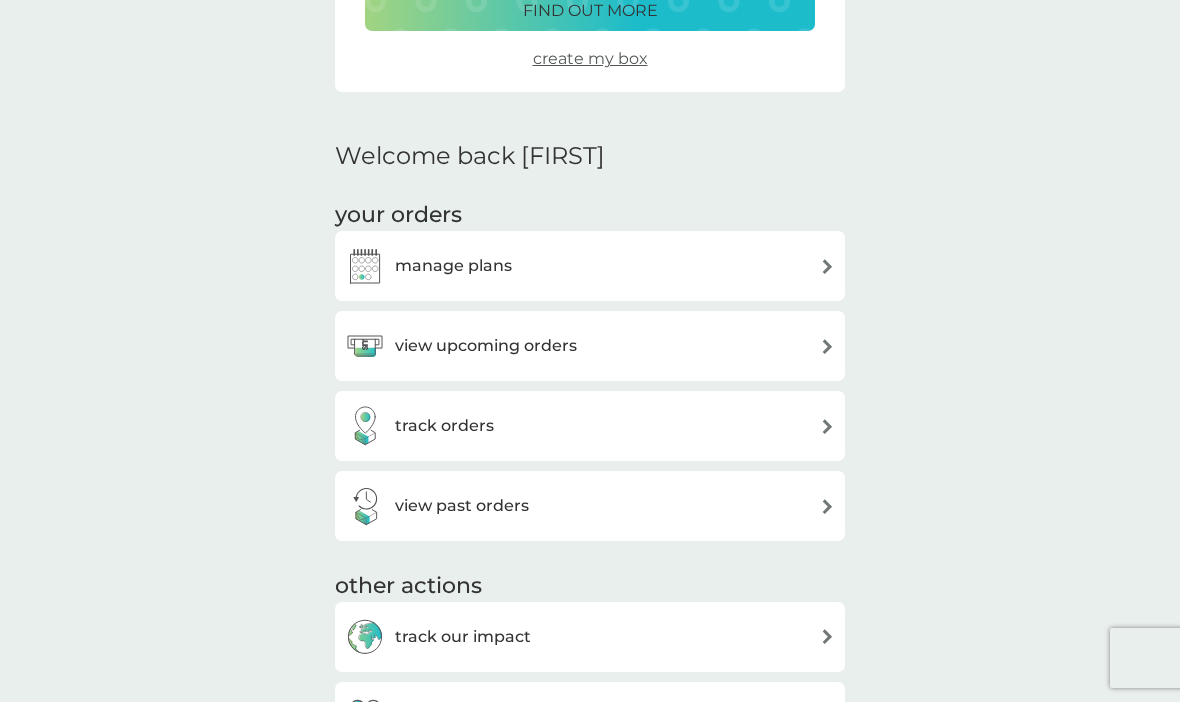 click on "view upcoming orders" at bounding box center [590, 346] 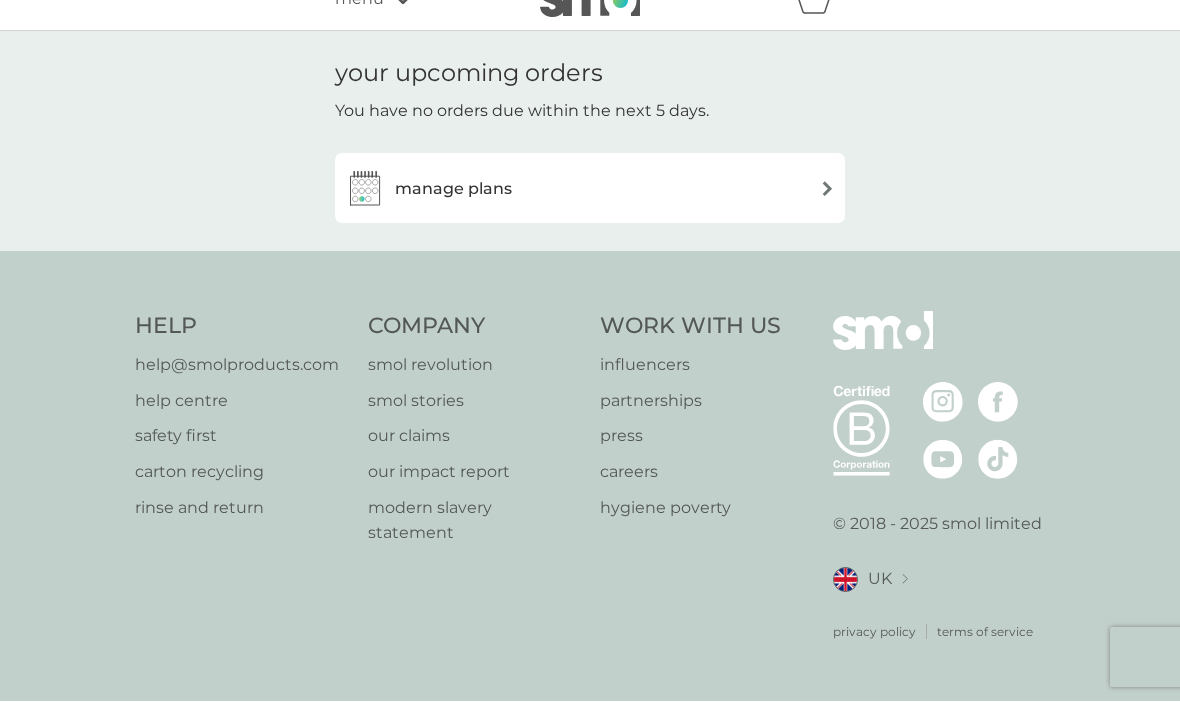scroll, scrollTop: 46, scrollLeft: 0, axis: vertical 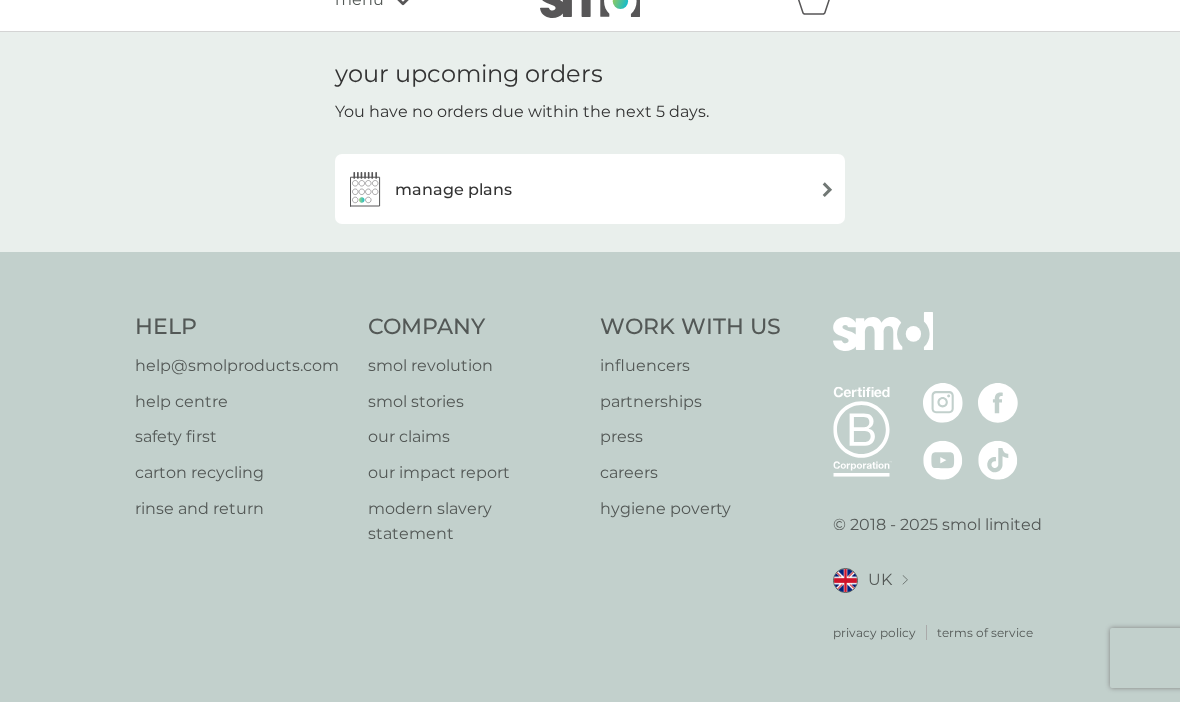 click on "manage plans" at bounding box center [590, 189] 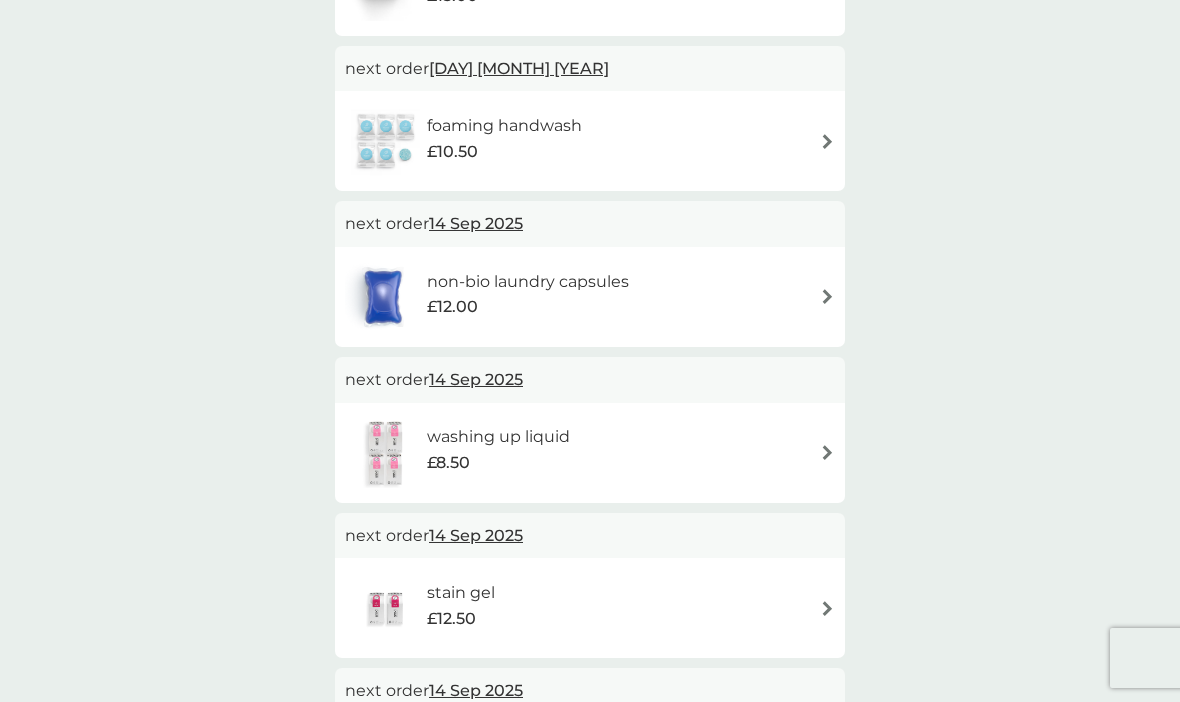 scroll, scrollTop: 528, scrollLeft: 0, axis: vertical 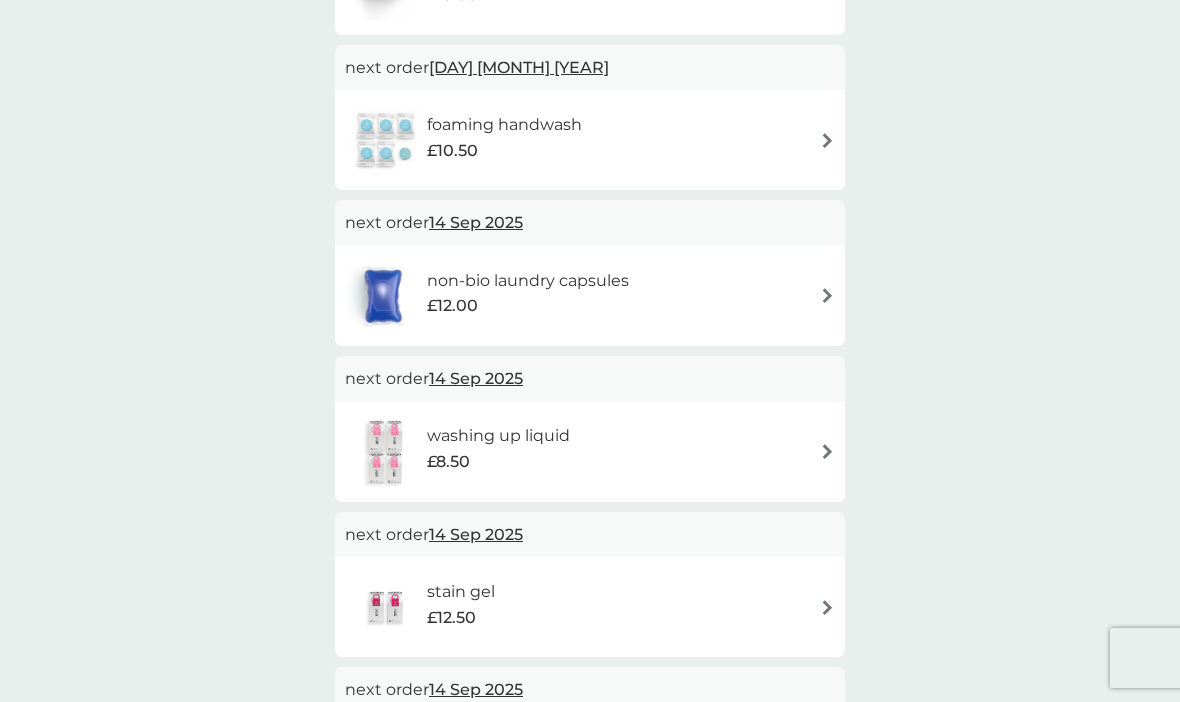 click on "foaming handwash £10.50" at bounding box center [590, 140] 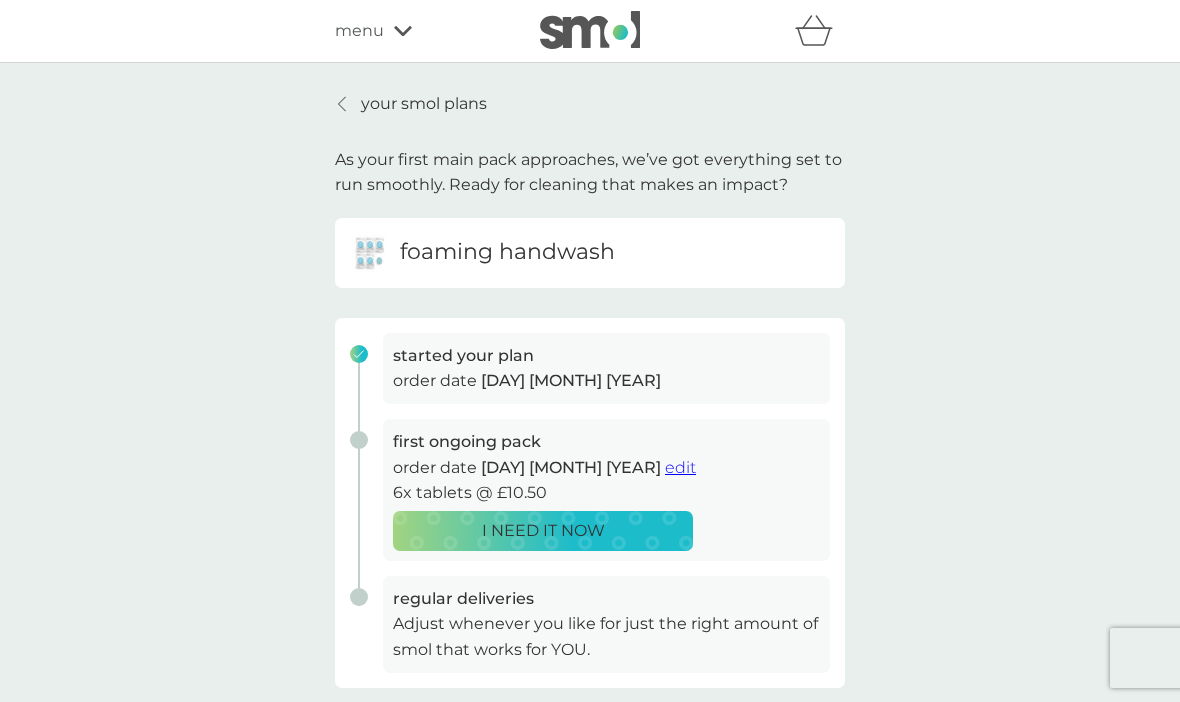 click on "edit" at bounding box center [680, 467] 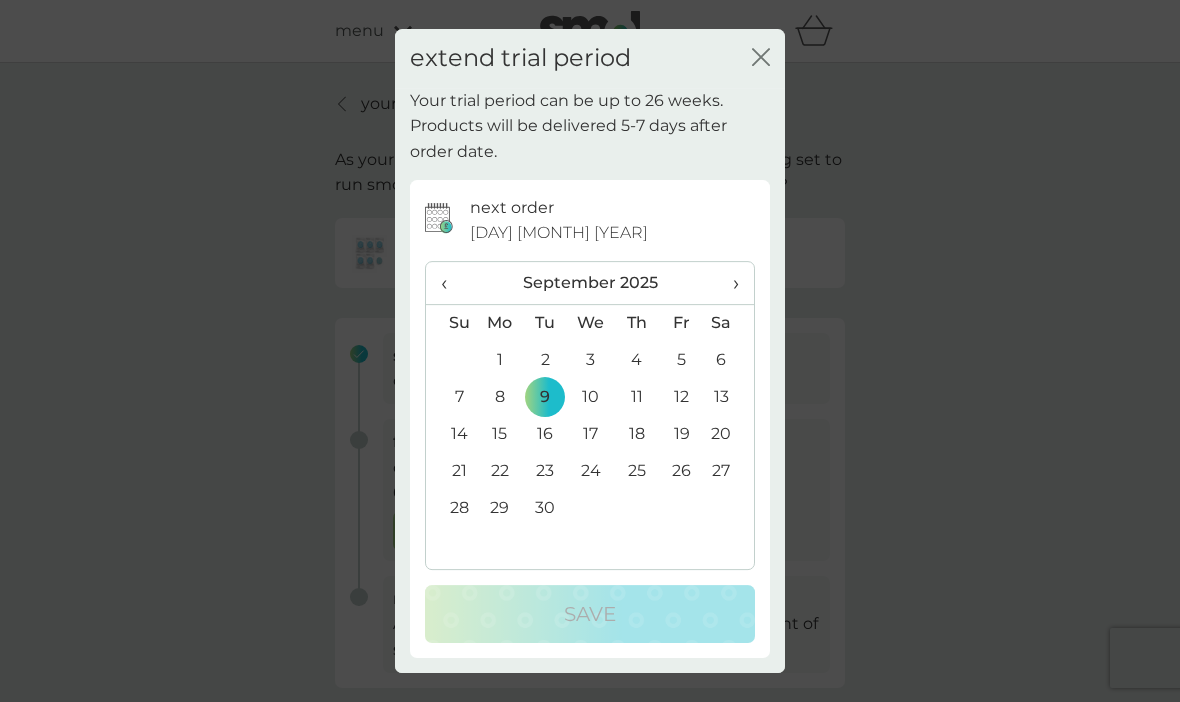 click on "23" at bounding box center [545, 471] 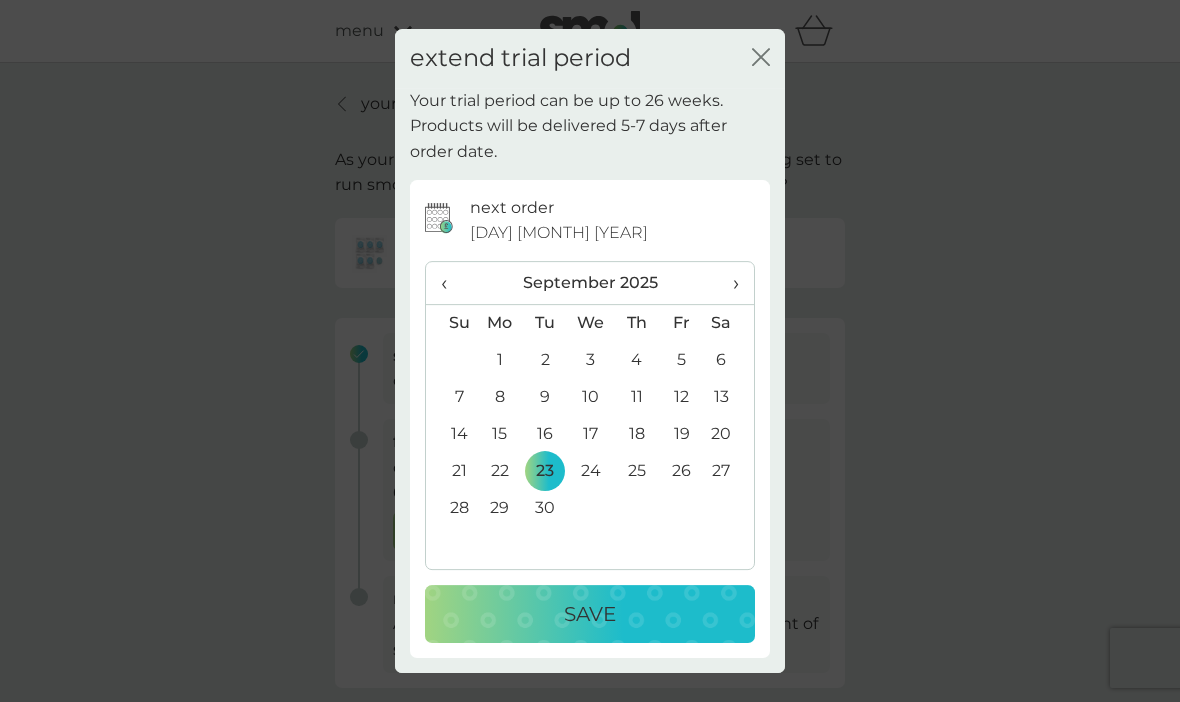 click on "Save" at bounding box center (590, 614) 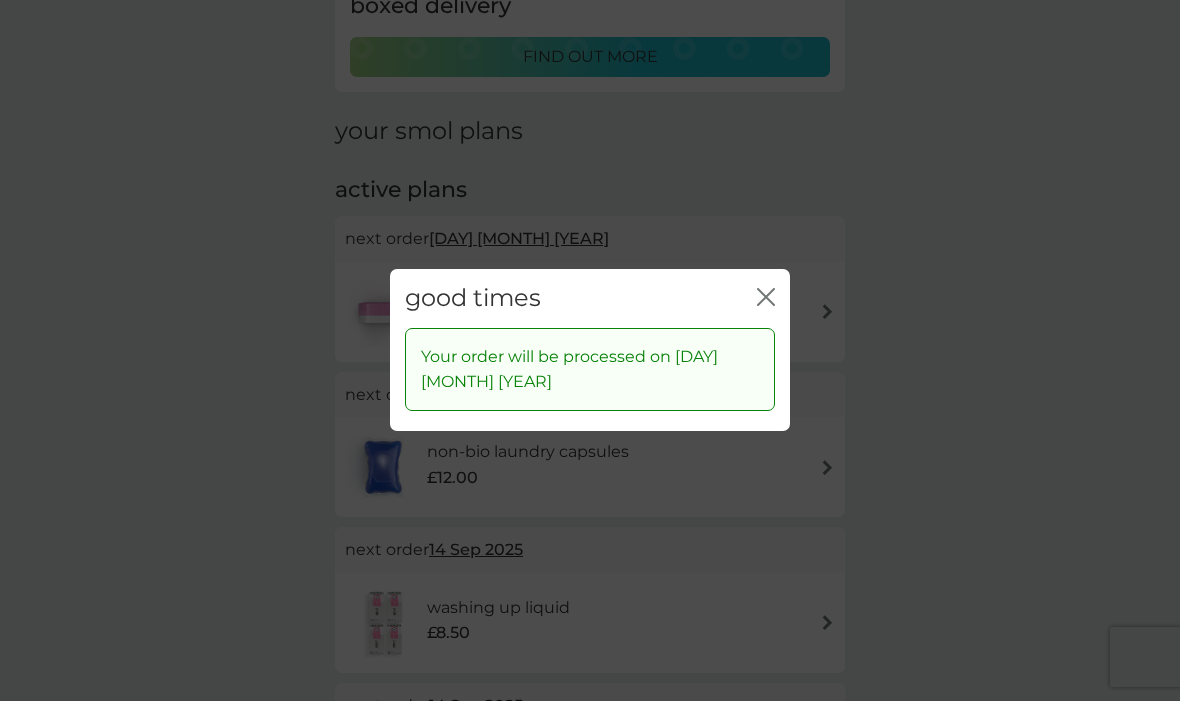 scroll, scrollTop: 201, scrollLeft: 0, axis: vertical 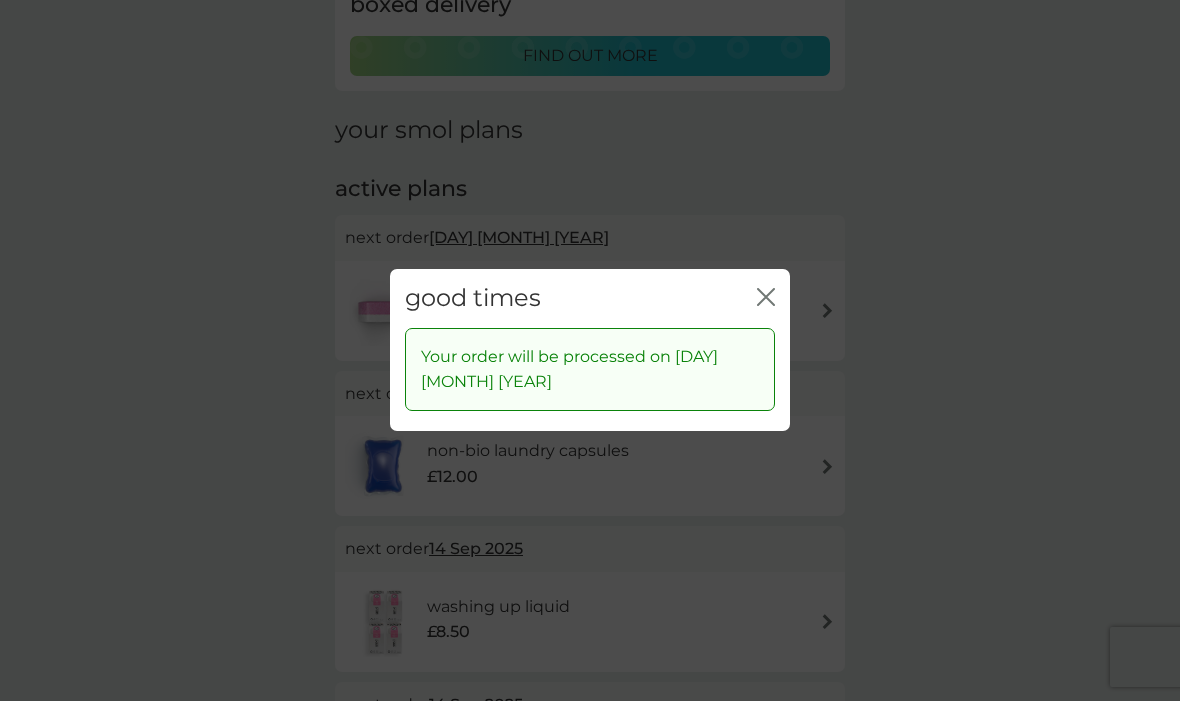 click on "close" 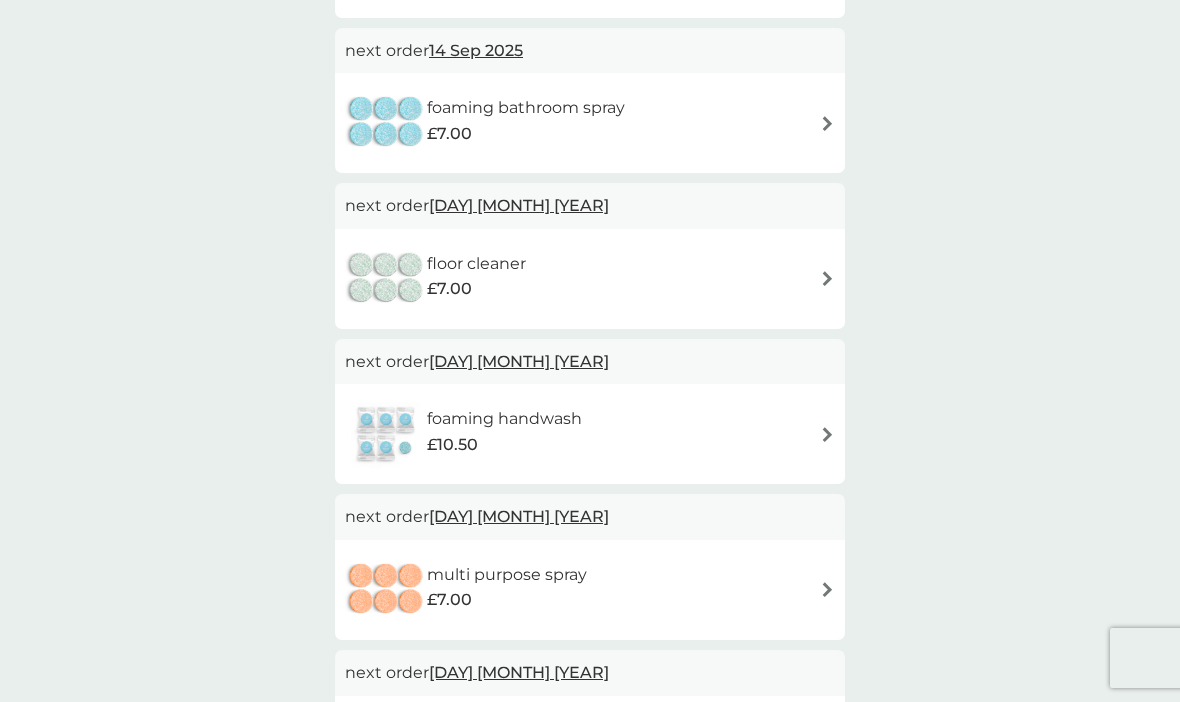 scroll, scrollTop: 1010, scrollLeft: 0, axis: vertical 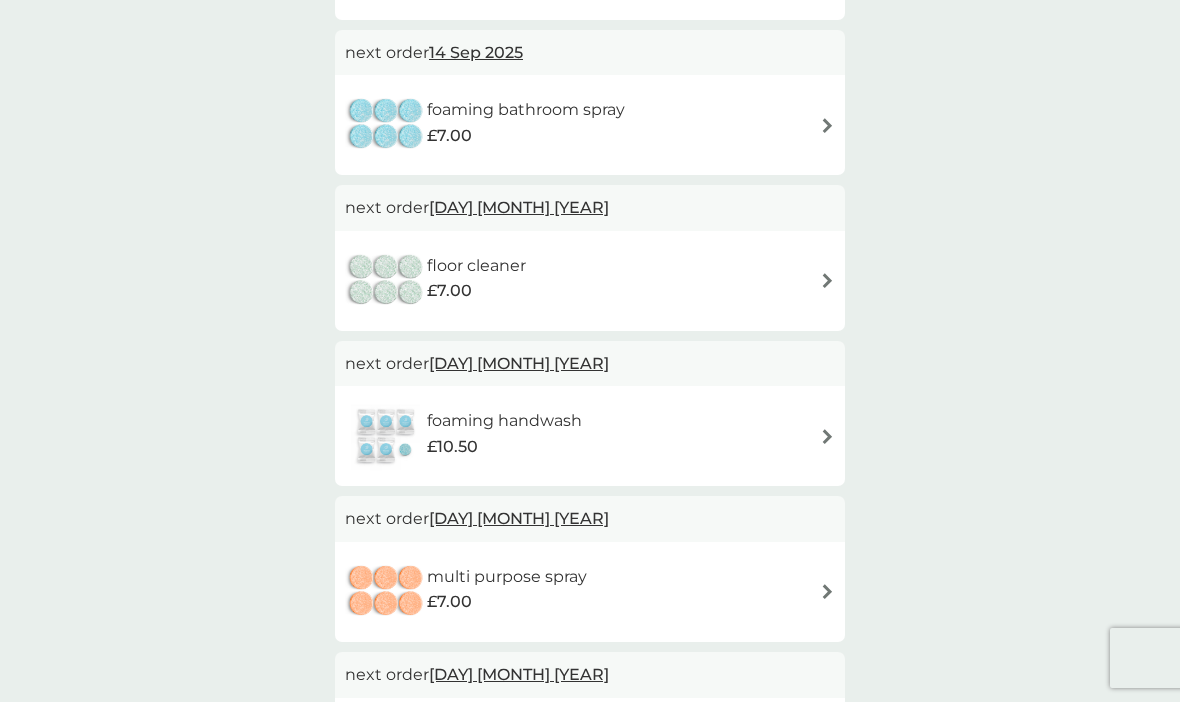 click on "floor cleaner £7.00" at bounding box center (590, 281) 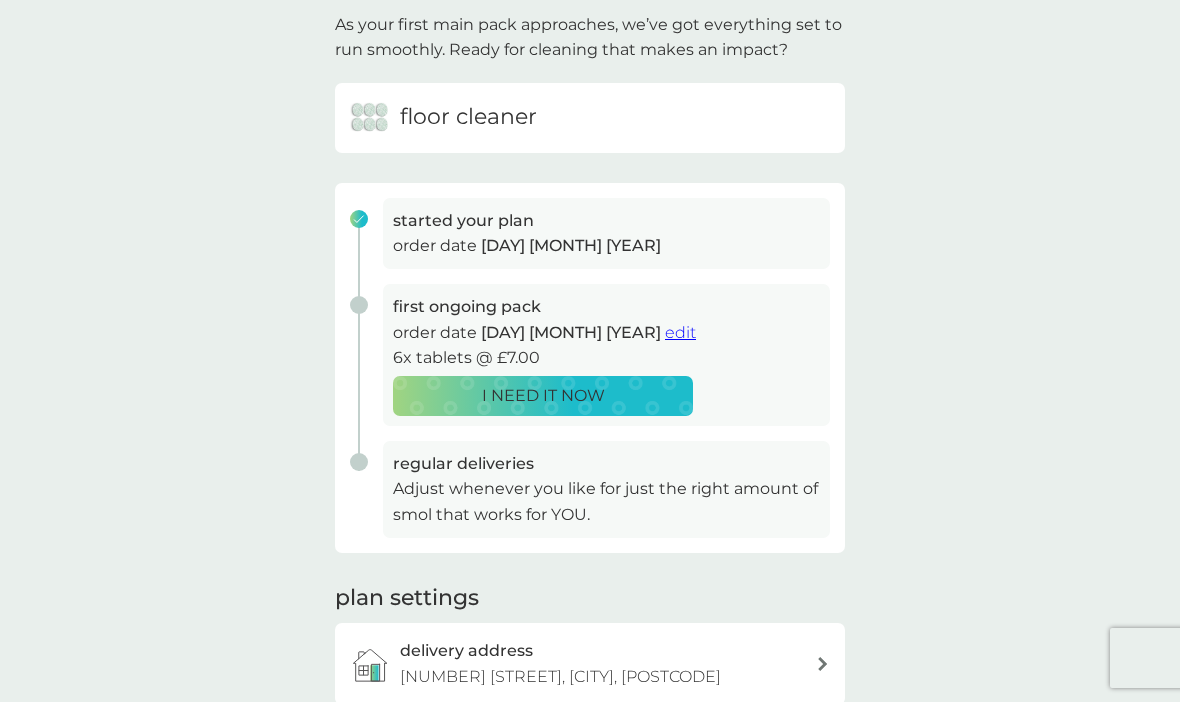 scroll, scrollTop: 134, scrollLeft: 0, axis: vertical 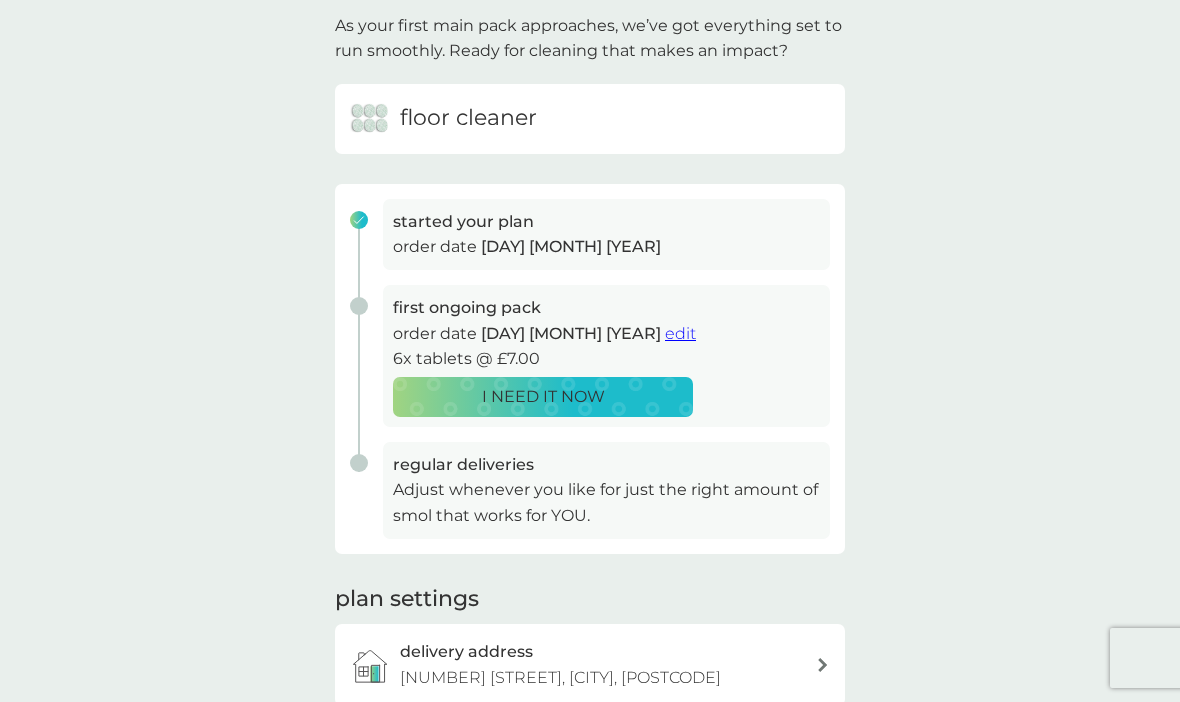 click on "edit" at bounding box center (680, 333) 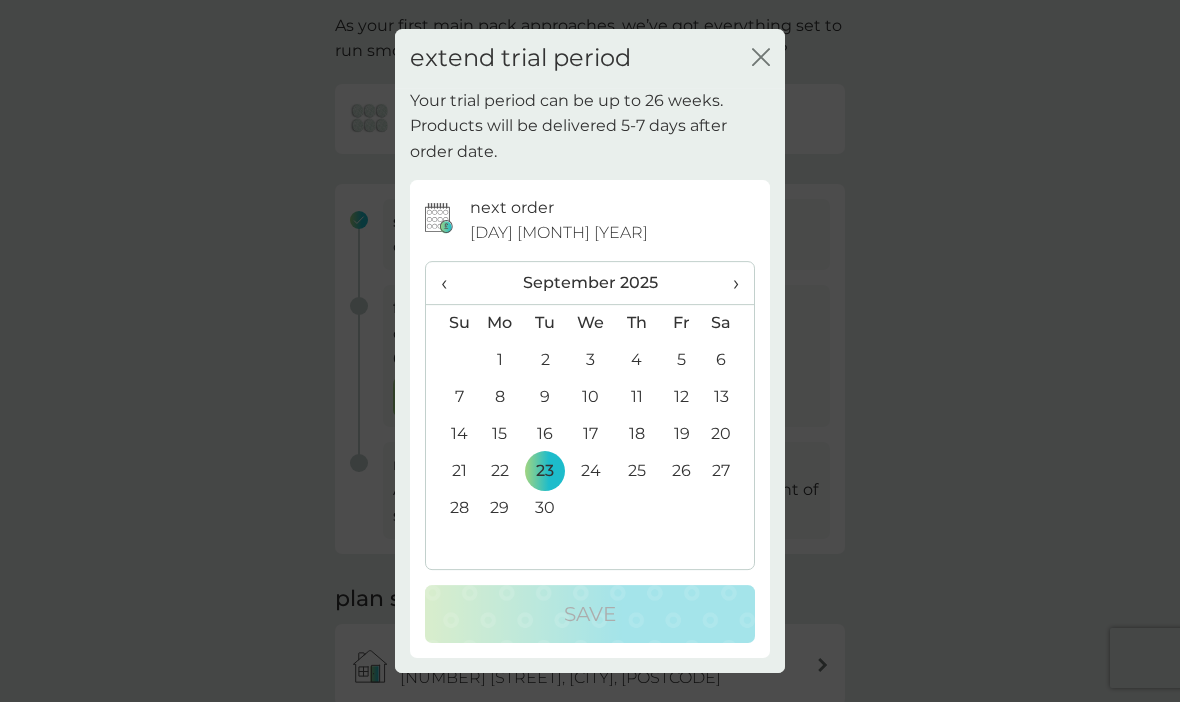 click on "›" at bounding box center (729, 283) 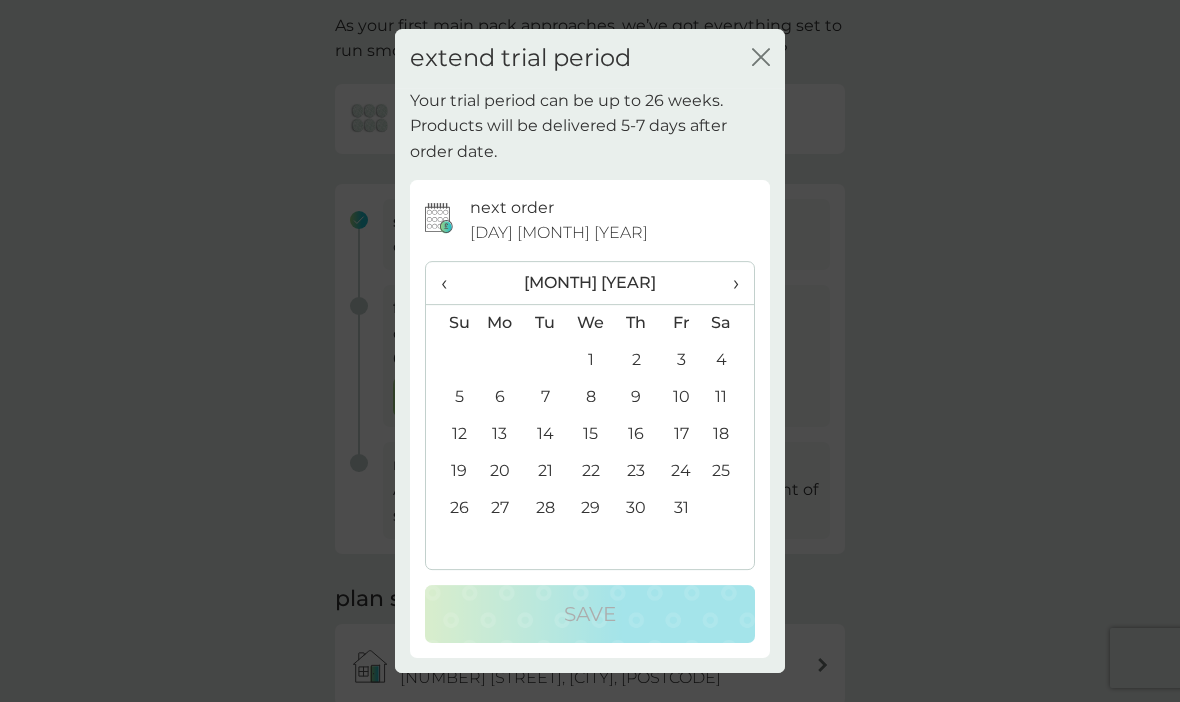 click on "19" at bounding box center (451, 471) 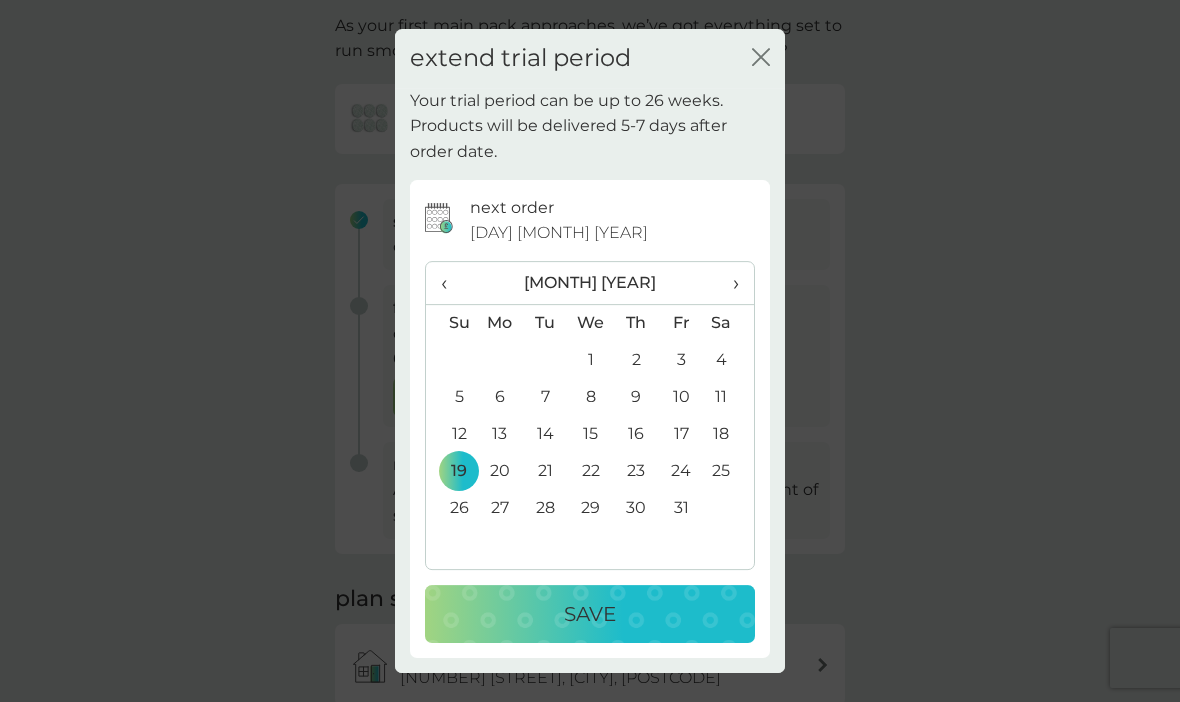 click on "Save" at bounding box center (590, 614) 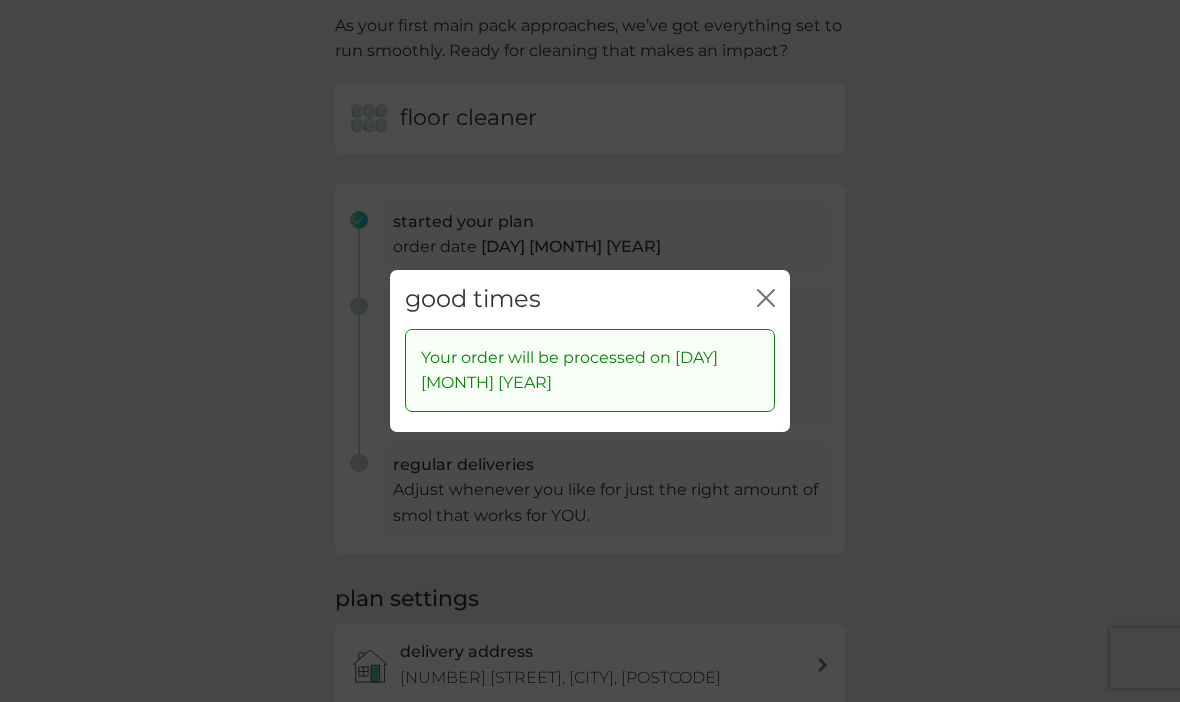 click on "good times close Your order will be processed on [DAY] [MONTH] [YEAR]" at bounding box center (590, 351) 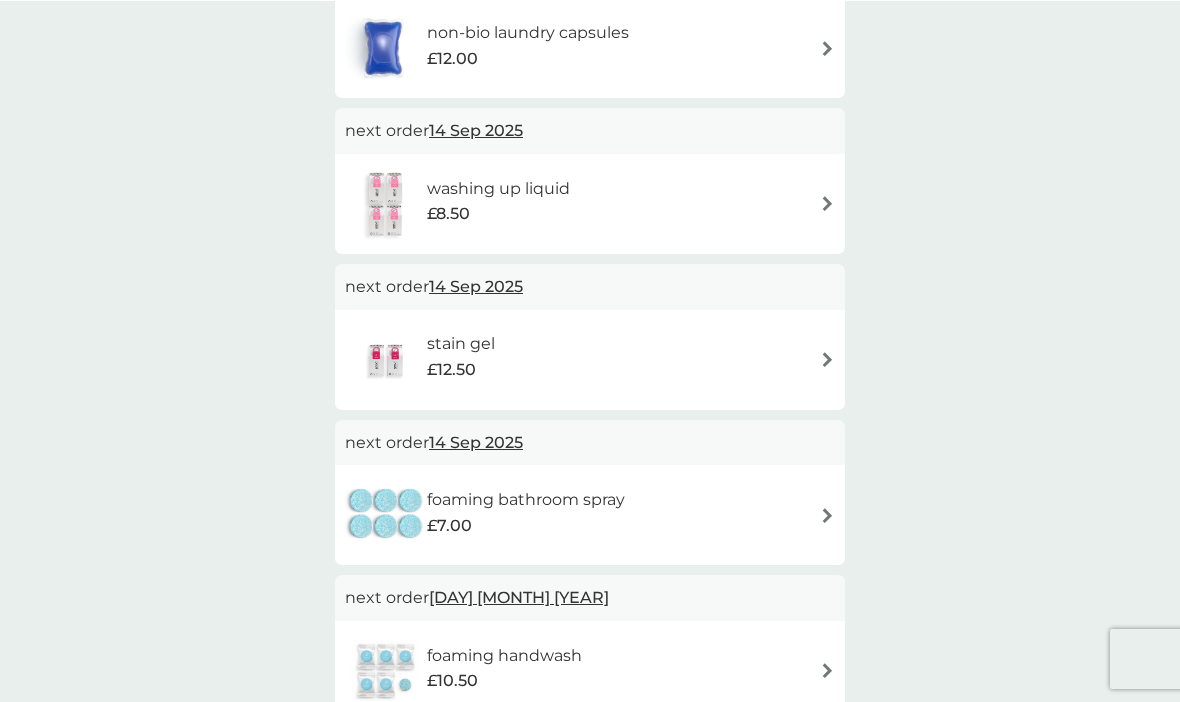 scroll, scrollTop: 620, scrollLeft: 0, axis: vertical 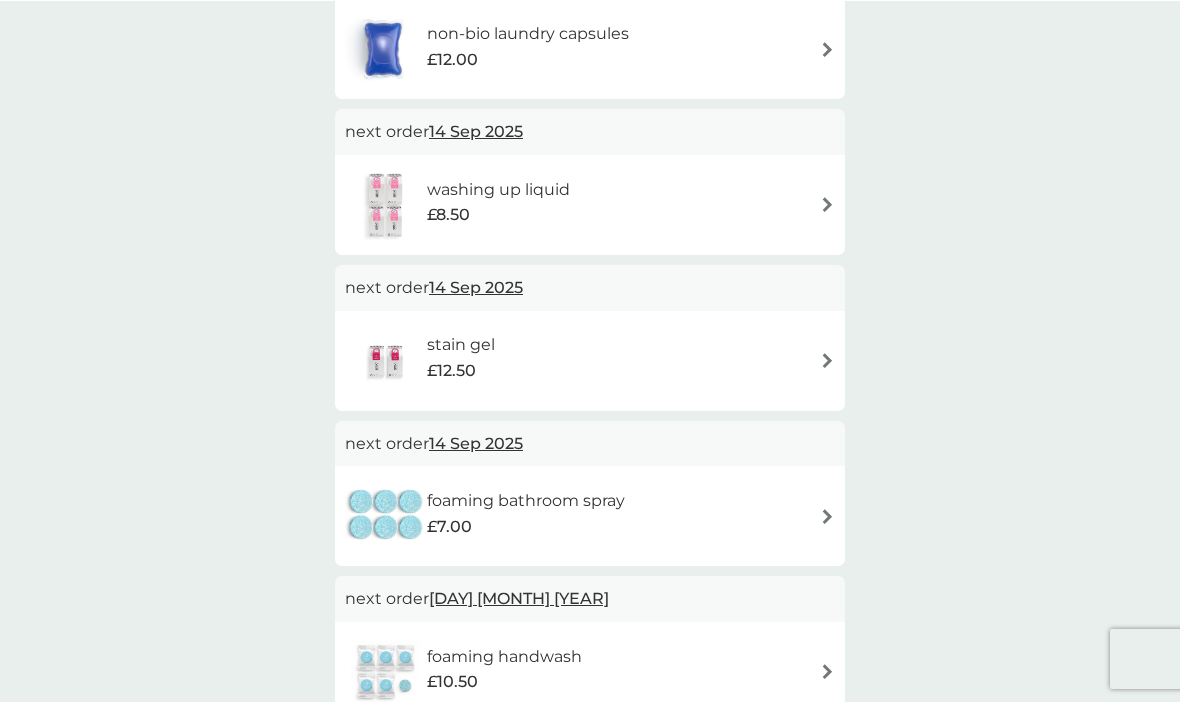 click on "foaming bathroom spray £7.00" at bounding box center (590, 515) 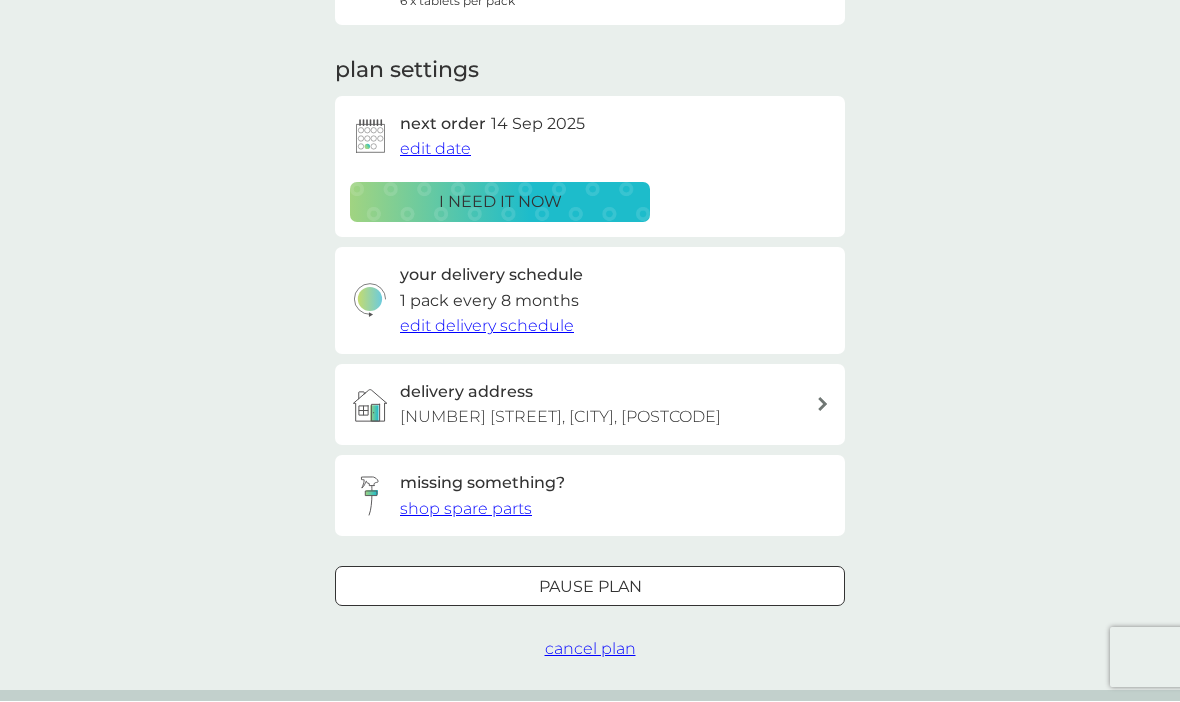 scroll, scrollTop: 242, scrollLeft: 0, axis: vertical 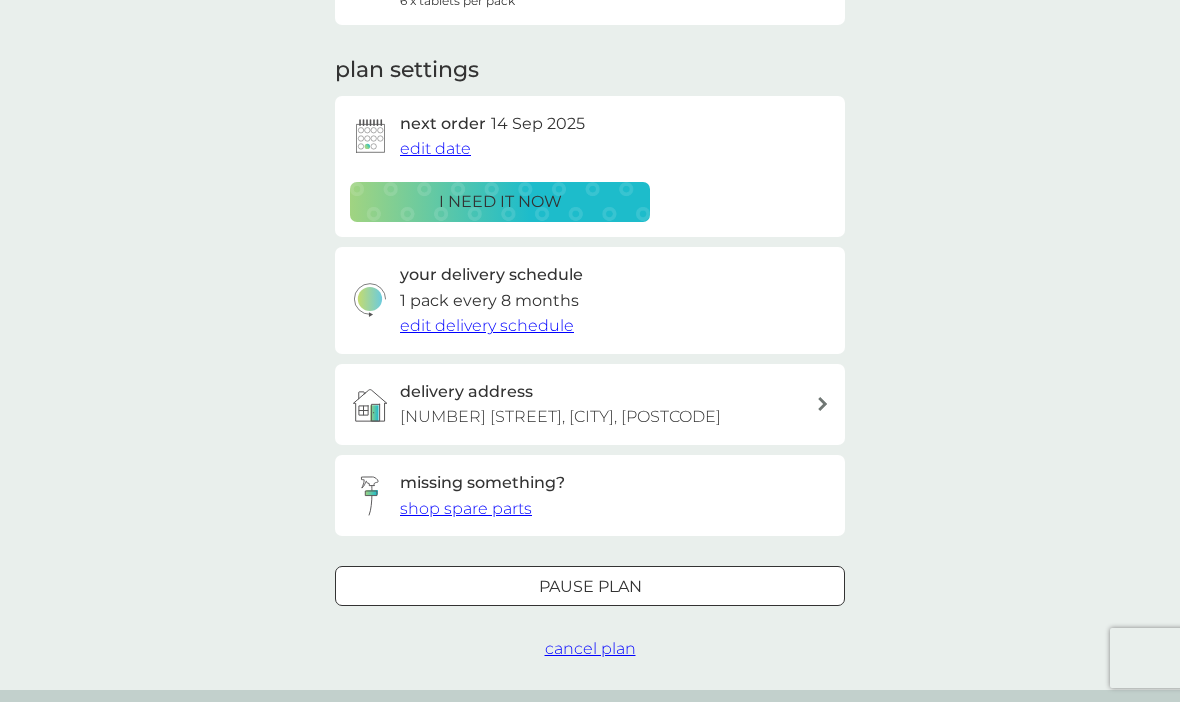 click on "edit date" at bounding box center (435, 148) 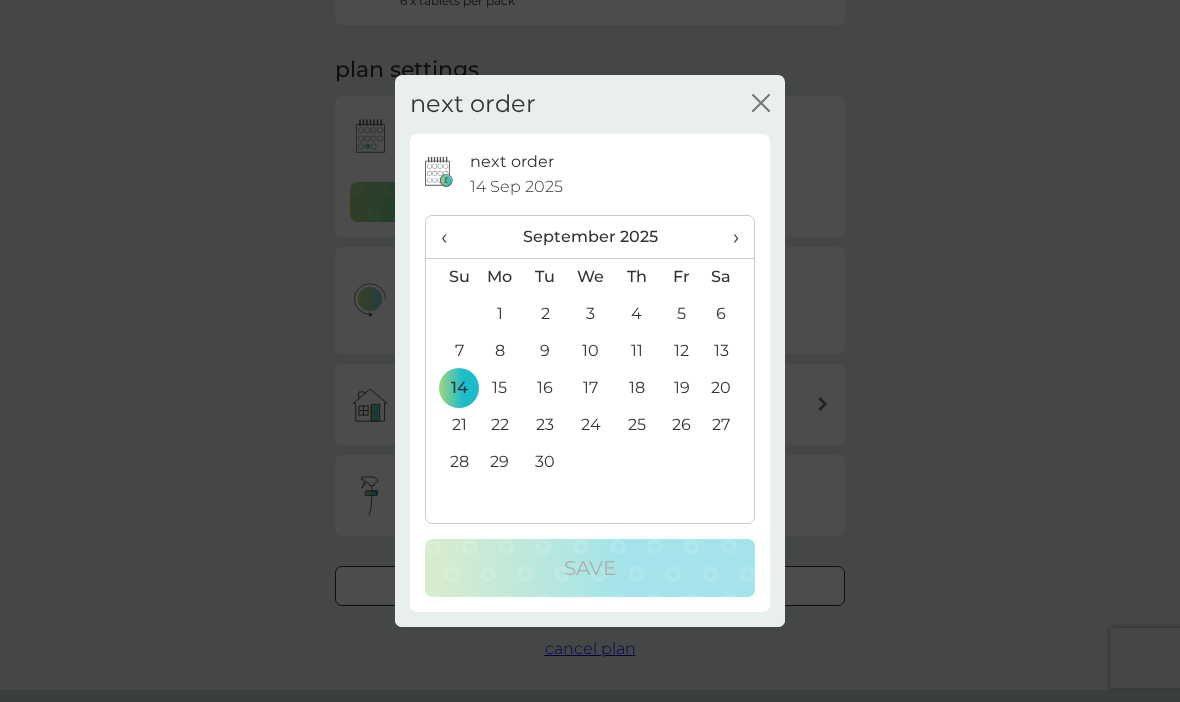 click on "›" at bounding box center (729, 237) 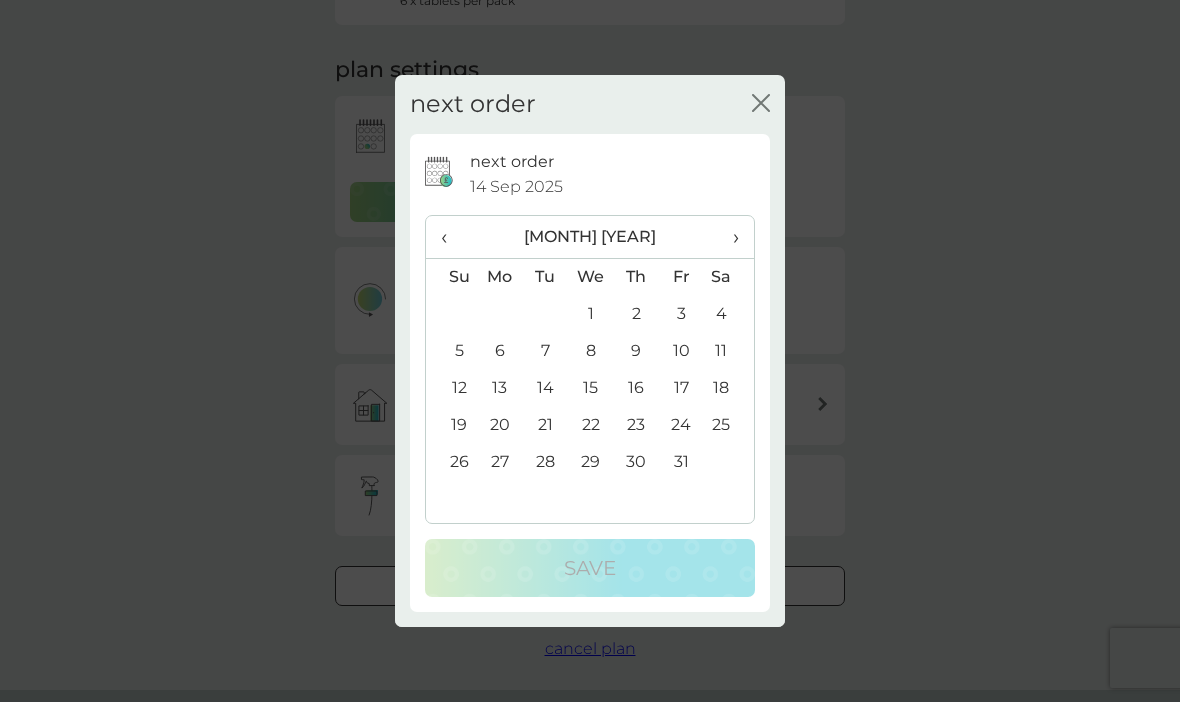 click on "19" at bounding box center (451, 425) 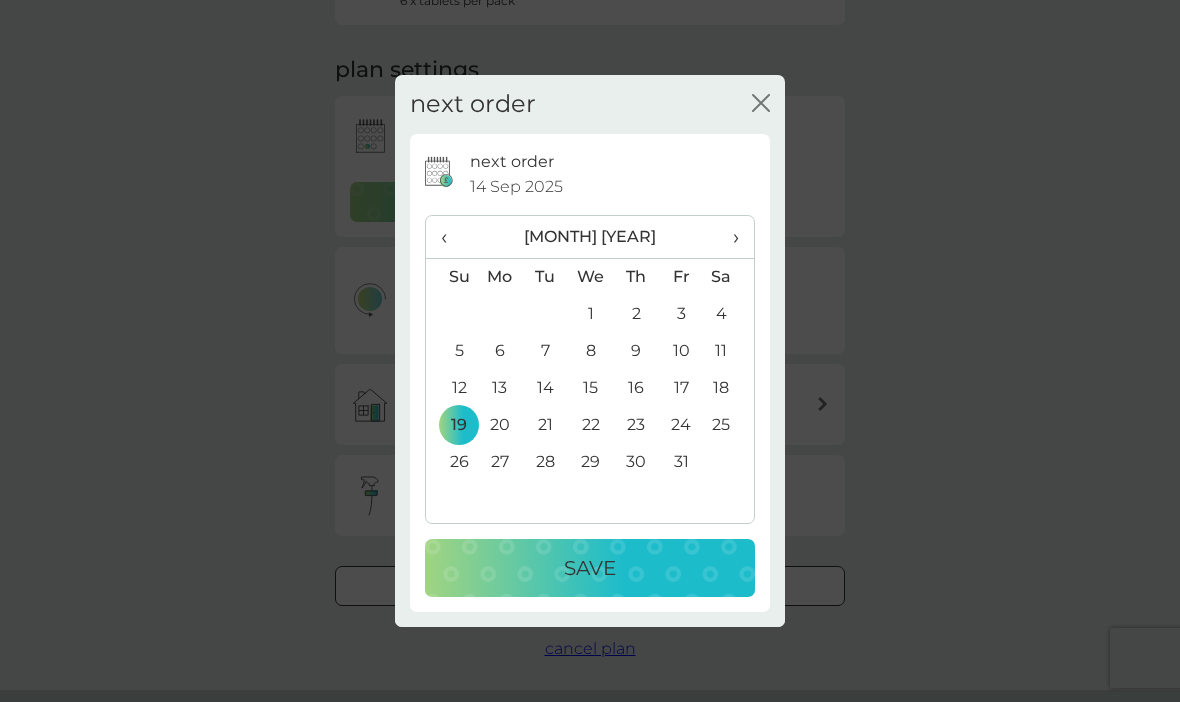 click on "Save" at bounding box center [590, 568] 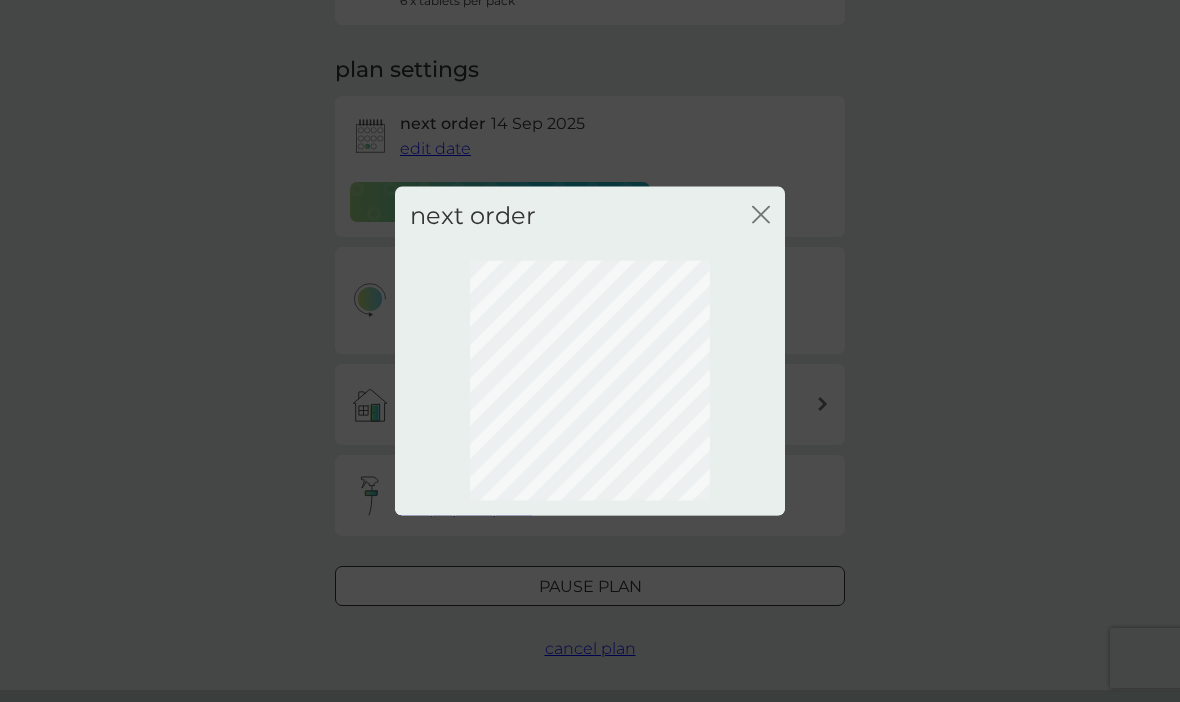 scroll, scrollTop: 135, scrollLeft: 0, axis: vertical 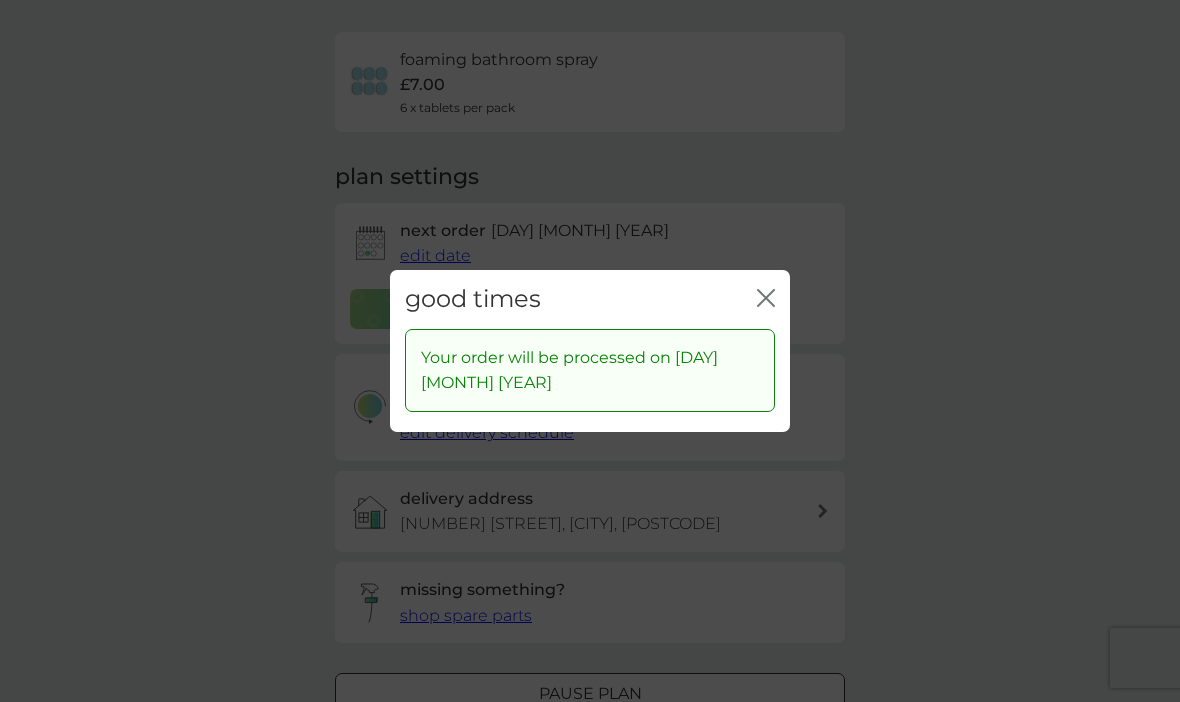 click on "close" 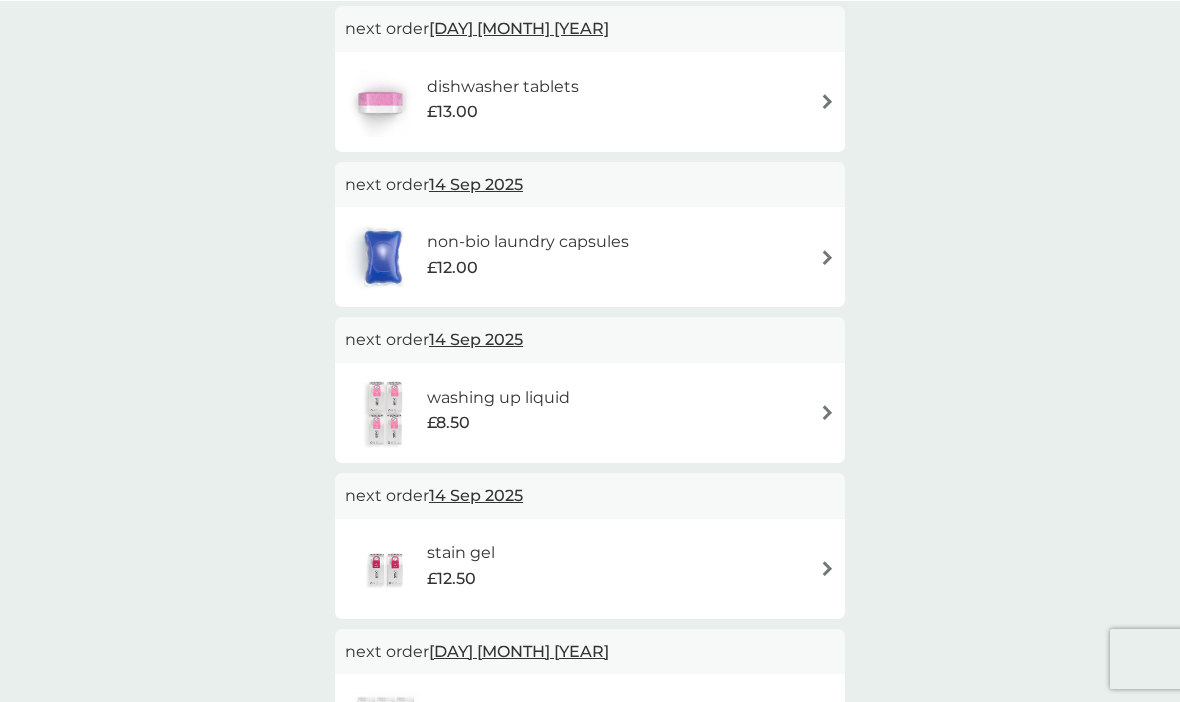 scroll, scrollTop: 411, scrollLeft: 0, axis: vertical 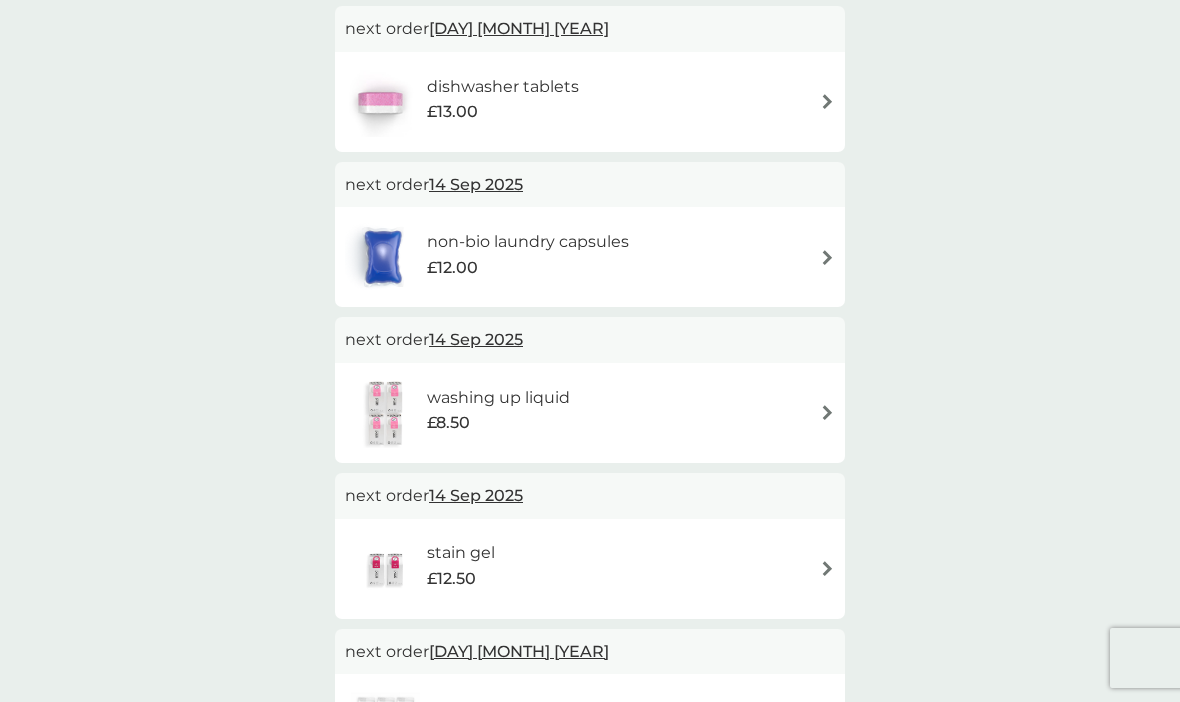 click on "stain gel £12.50" at bounding box center (590, 569) 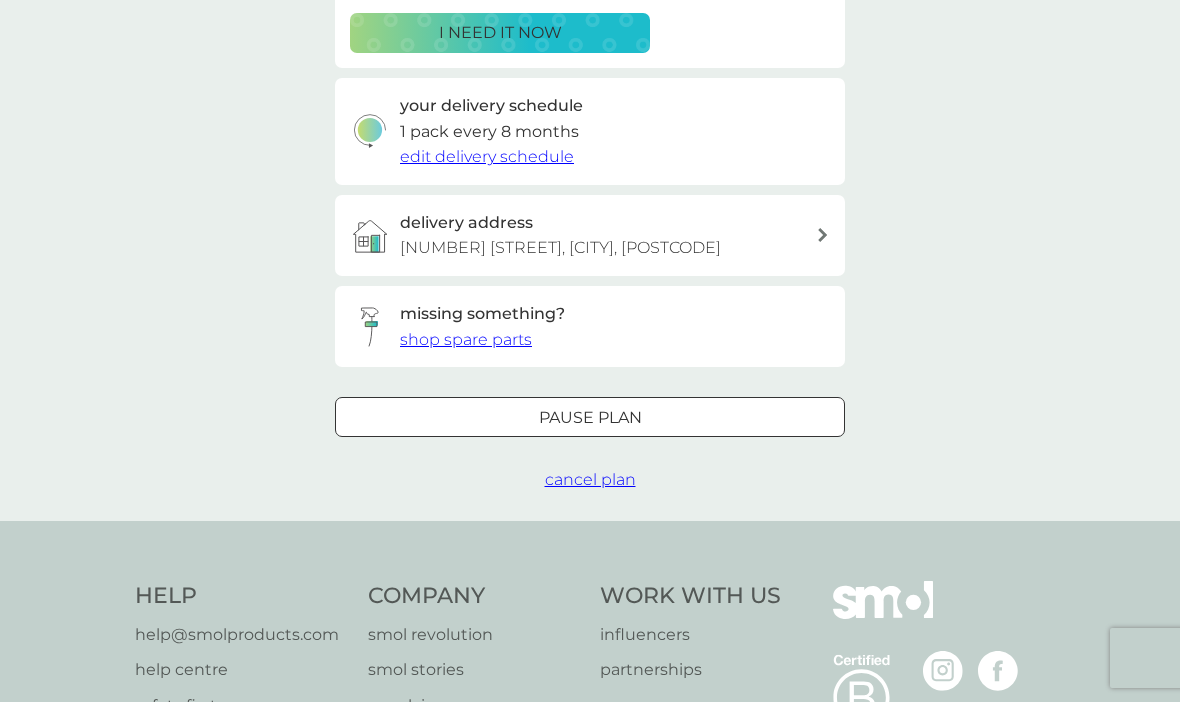 scroll, scrollTop: 0, scrollLeft: 0, axis: both 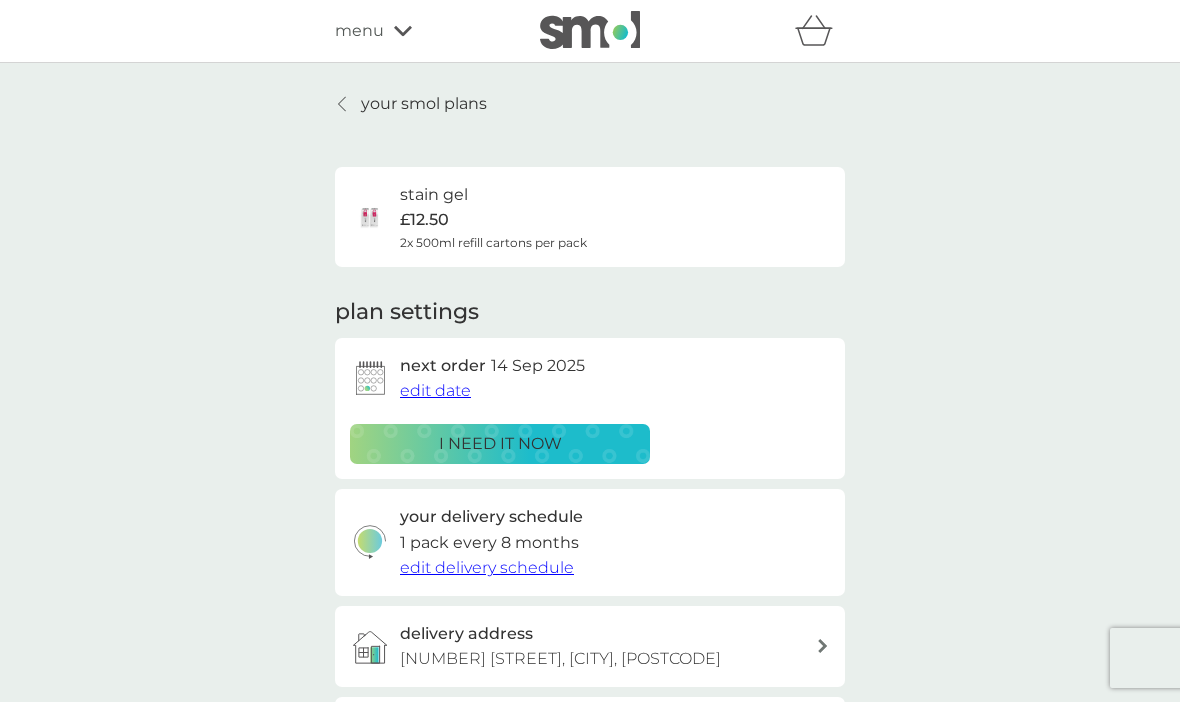 click on "edit date" at bounding box center (435, 390) 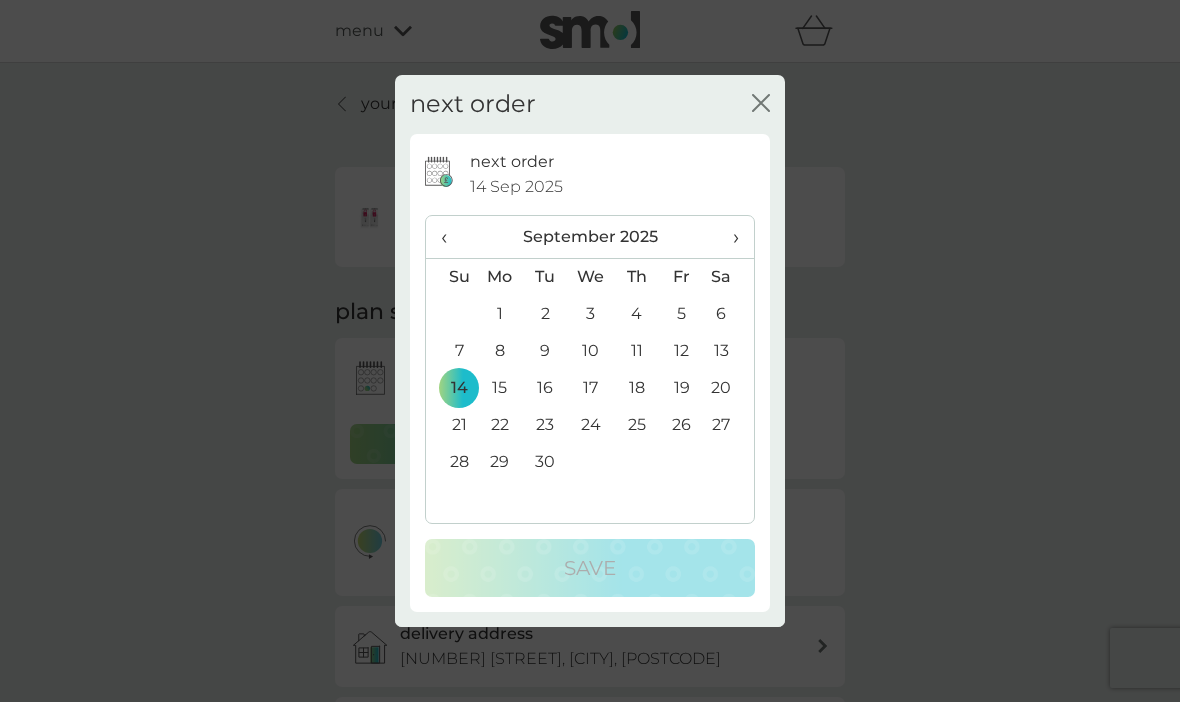 click on "›" at bounding box center (729, 237) 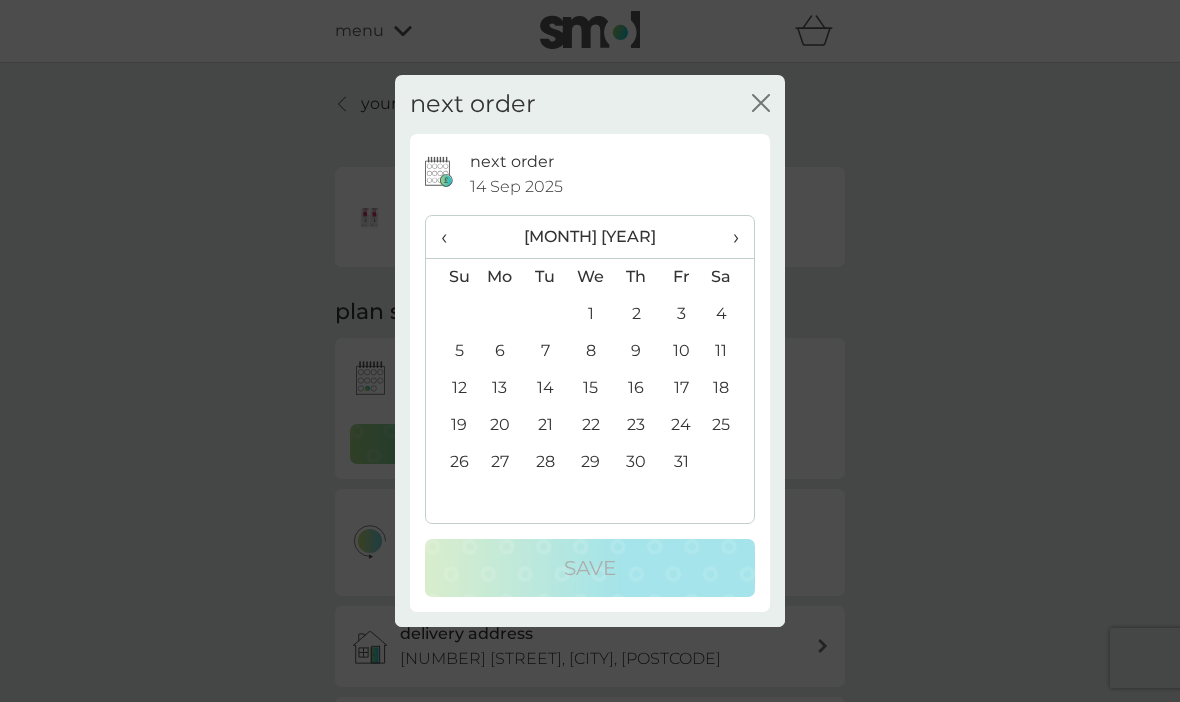 click on "30" at bounding box center [636, 462] 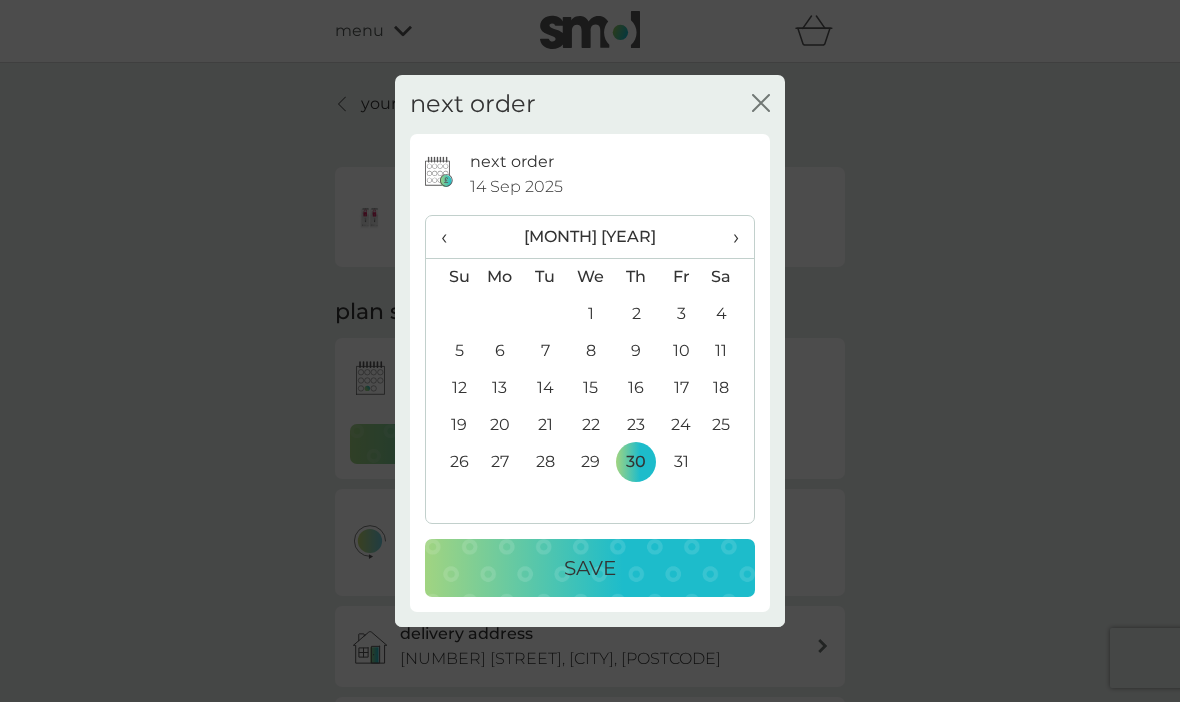 click on "Save" at bounding box center (590, 568) 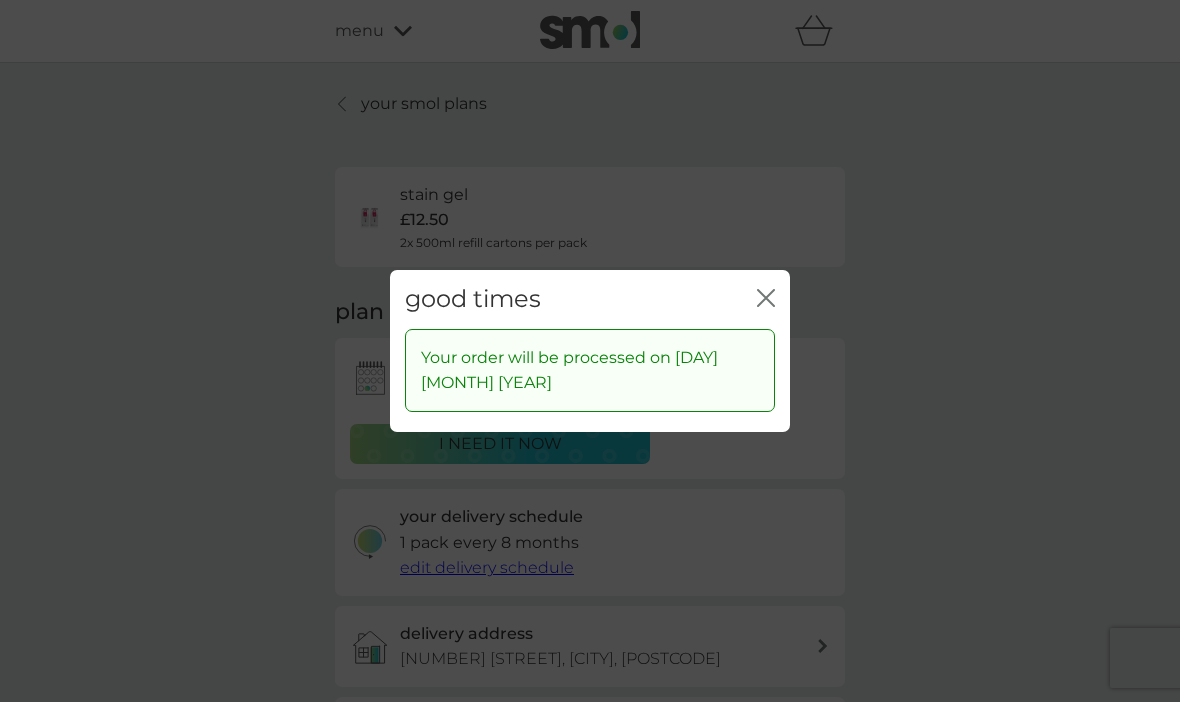click on "good times close Your order will be processed on [DAY] [MONTH] [YEAR]" at bounding box center [590, 351] 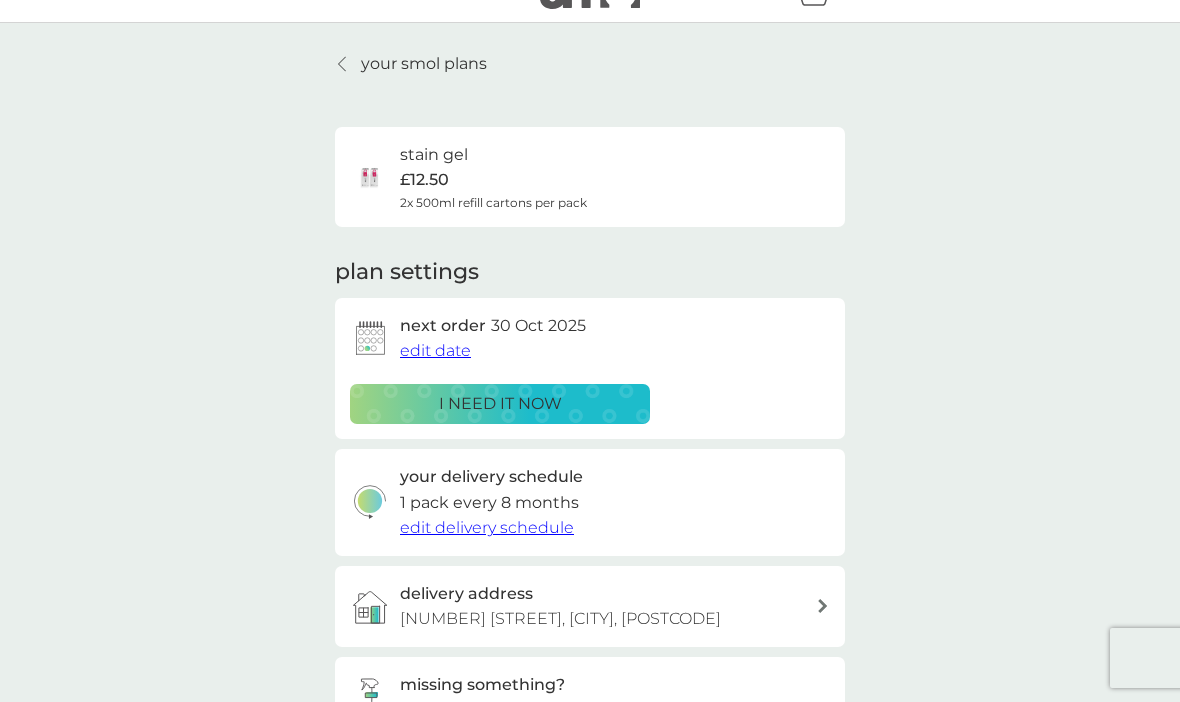 scroll, scrollTop: 0, scrollLeft: 0, axis: both 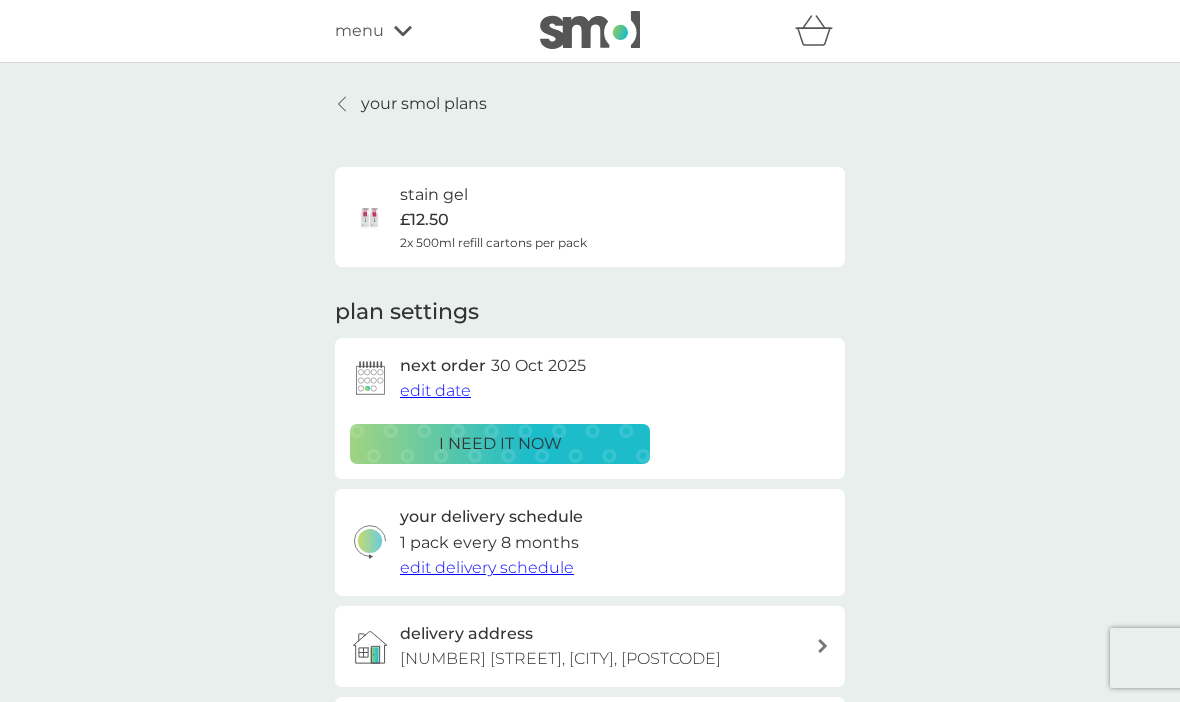 click on "your smol plans" at bounding box center [424, 104] 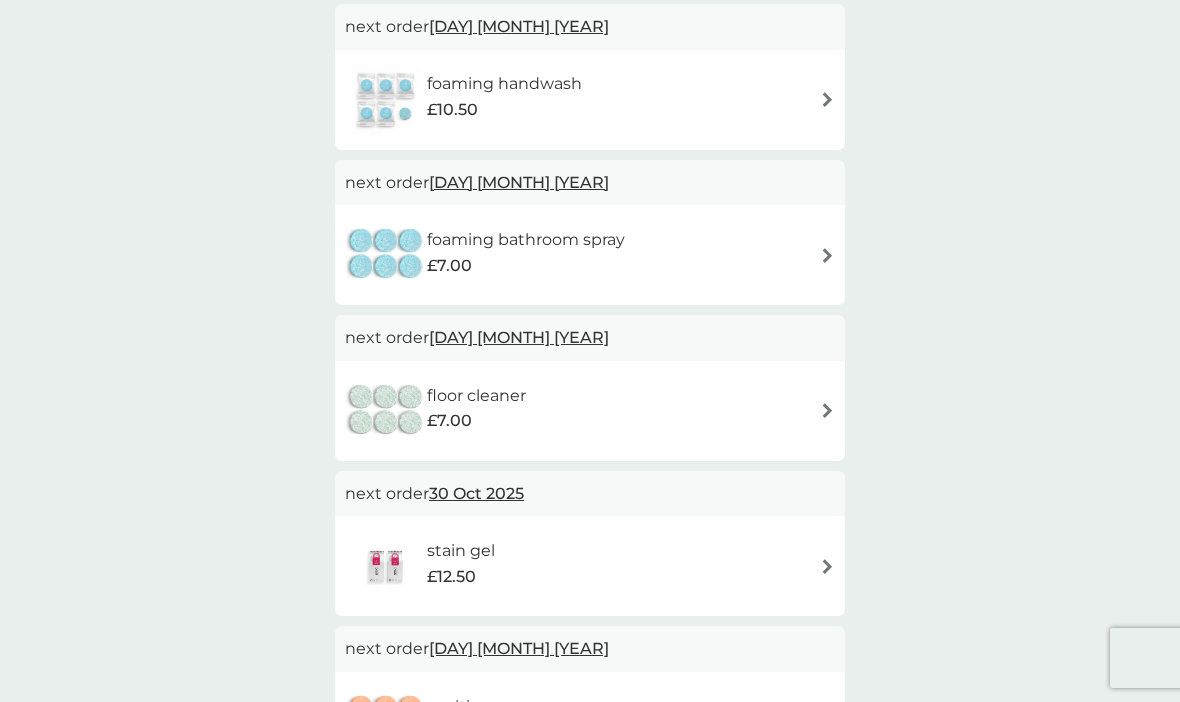 scroll, scrollTop: 881, scrollLeft: 0, axis: vertical 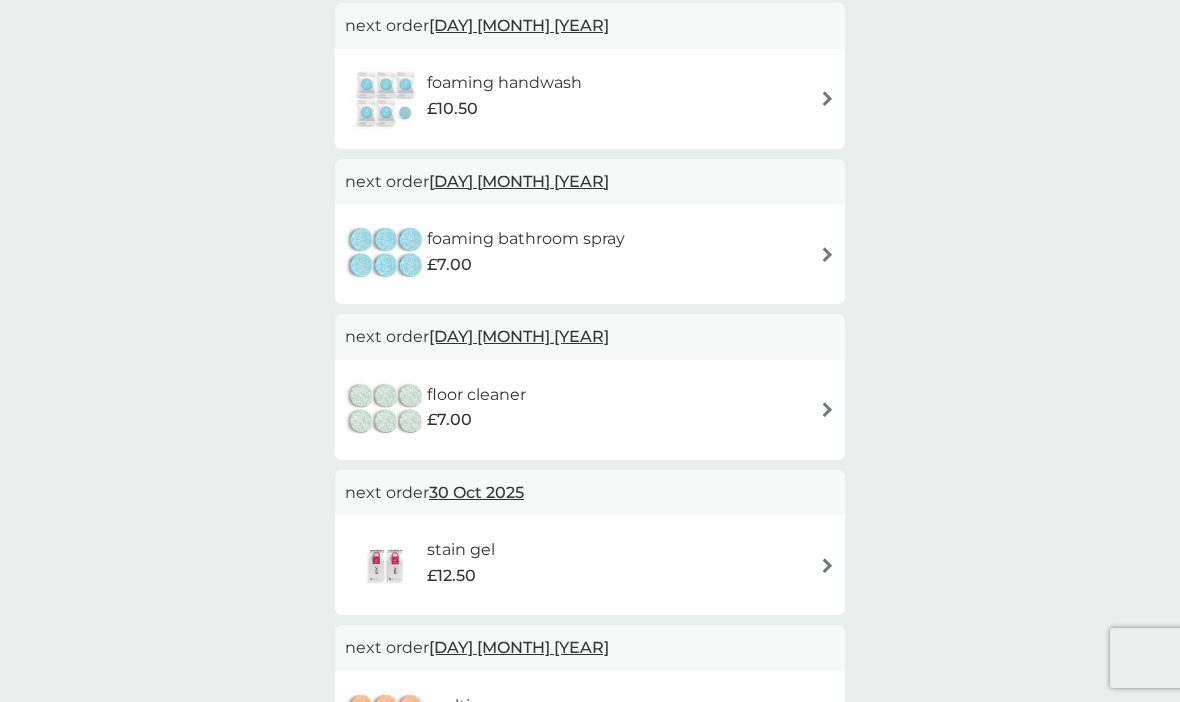 click on "floor cleaner £7.00" at bounding box center [590, 410] 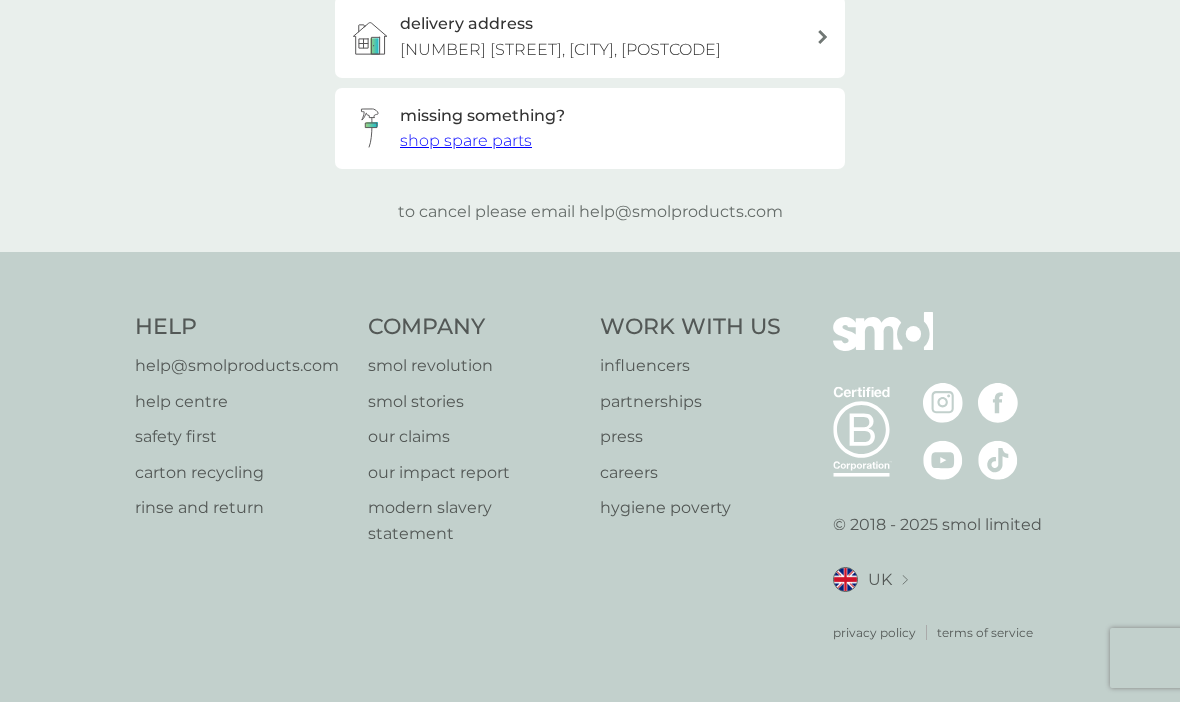 scroll, scrollTop: 0, scrollLeft: 0, axis: both 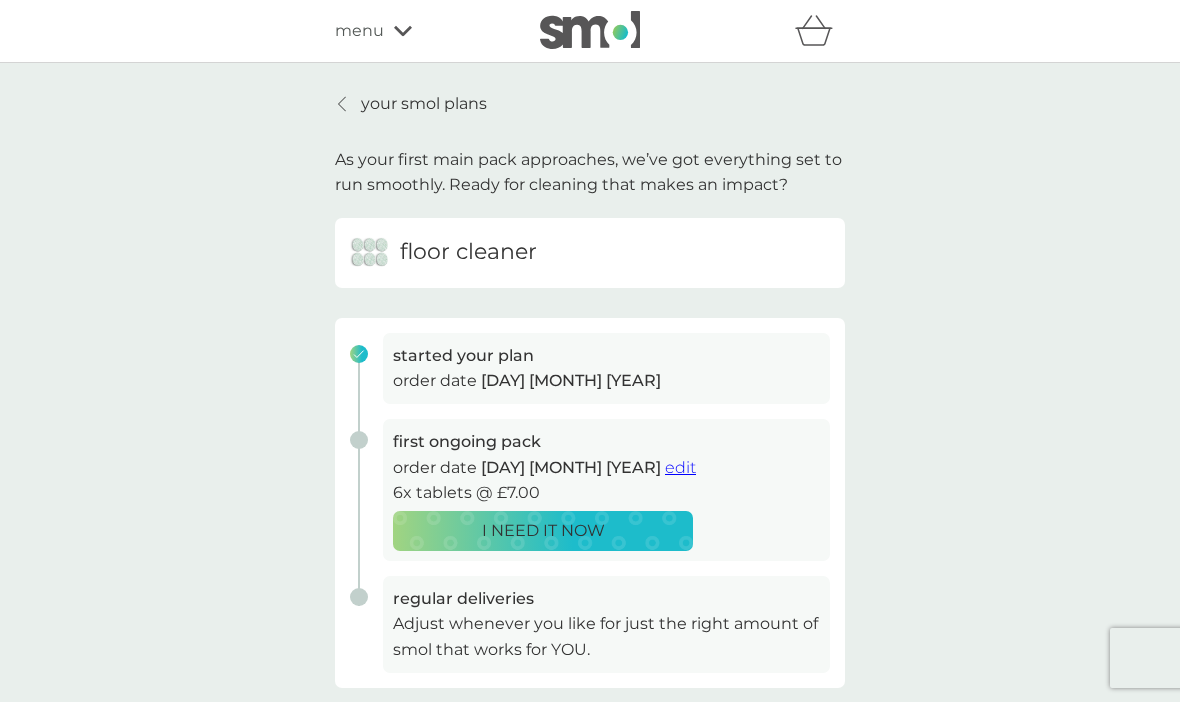 click on "edit" at bounding box center (680, 467) 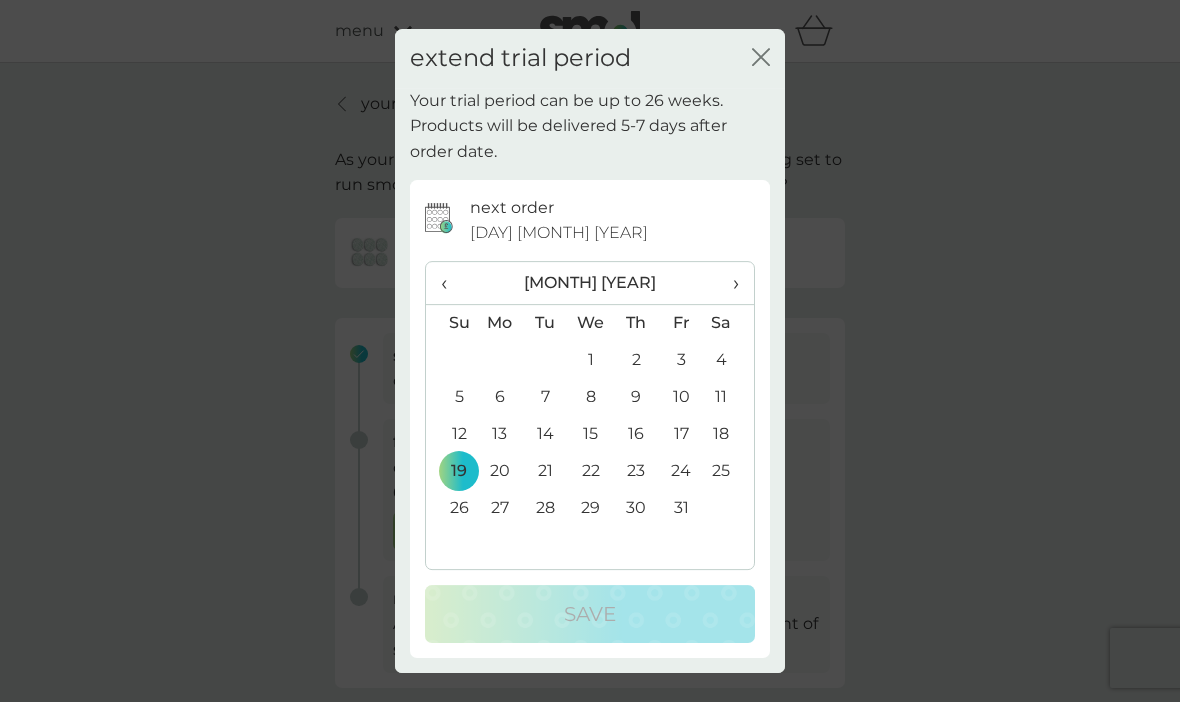 click on "23" at bounding box center (636, 471) 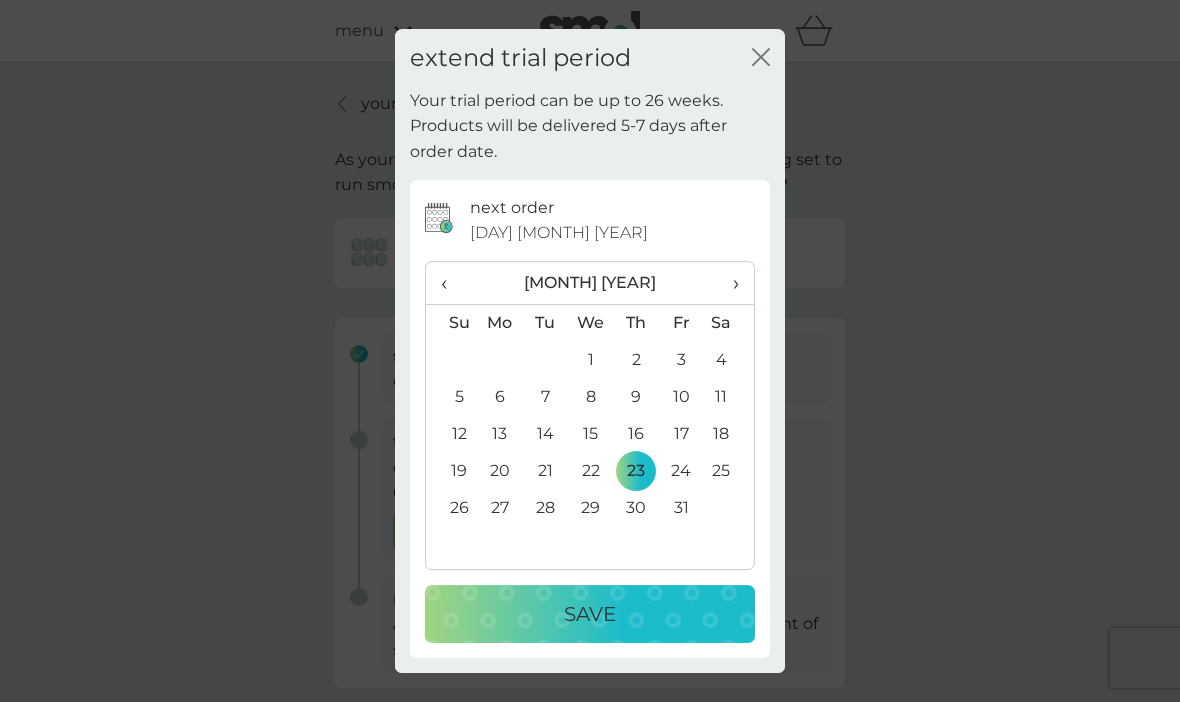 click on "Save" at bounding box center (590, 614) 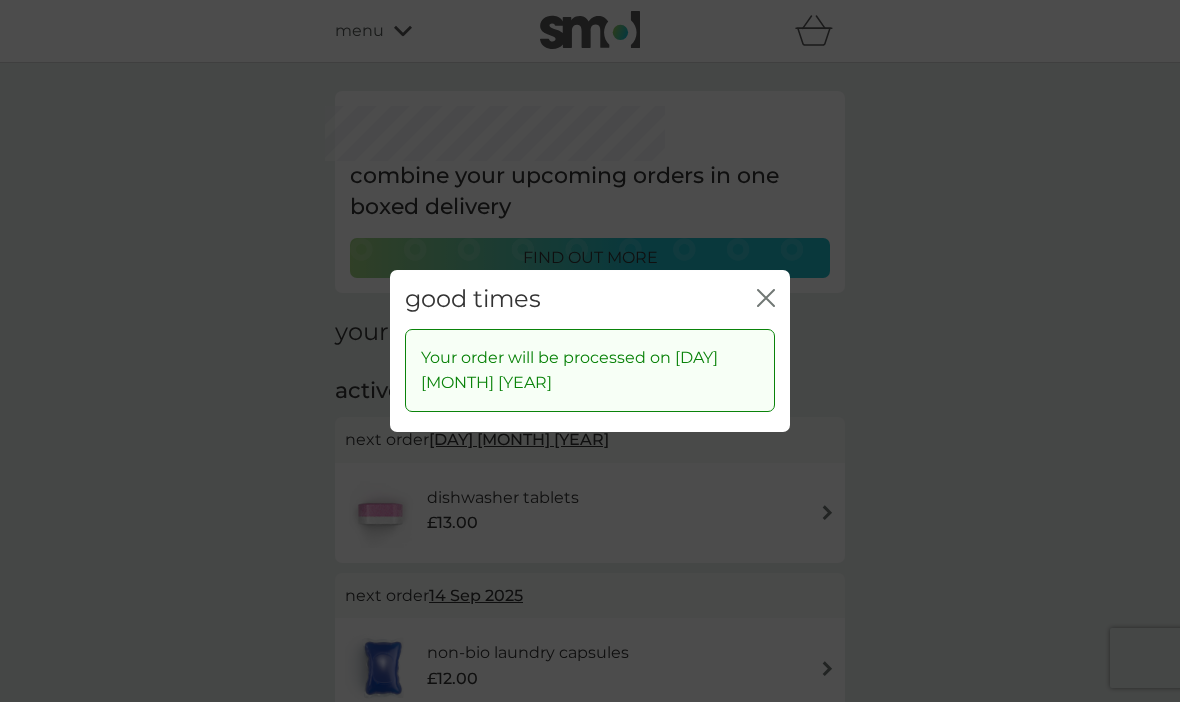 scroll, scrollTop: 881, scrollLeft: 0, axis: vertical 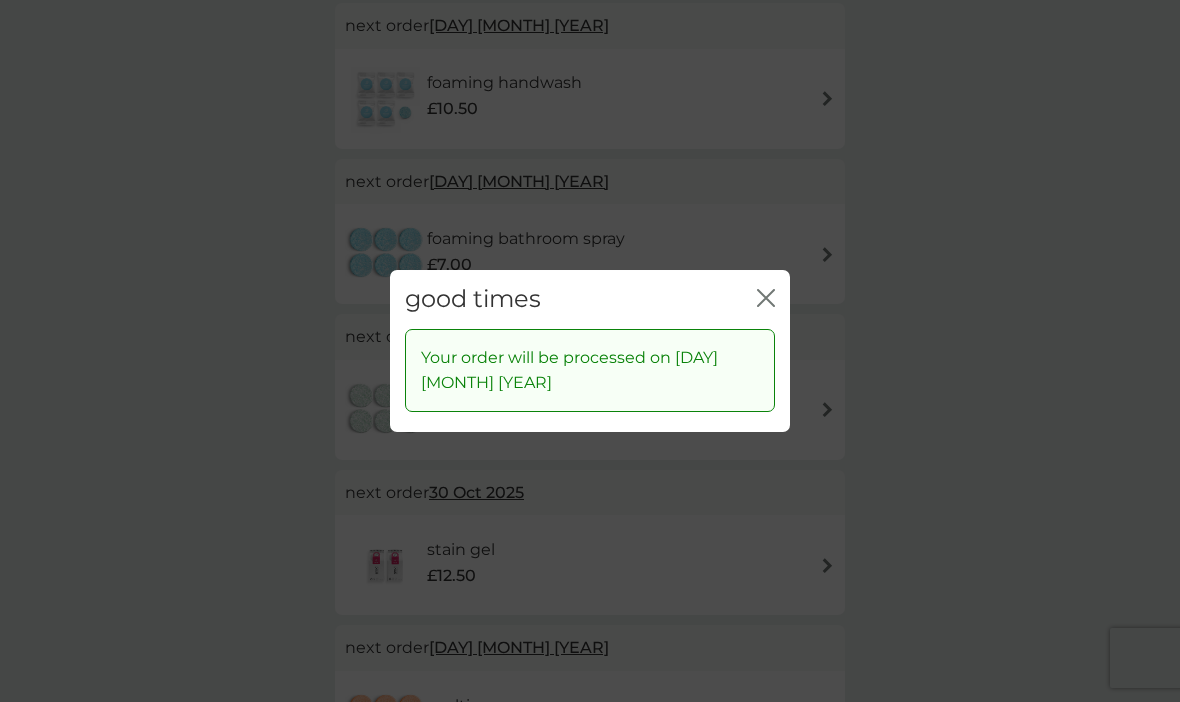 click on "good times close Your order will be processed on [DAY] [MONTH] [YEAR]" at bounding box center (590, 351) 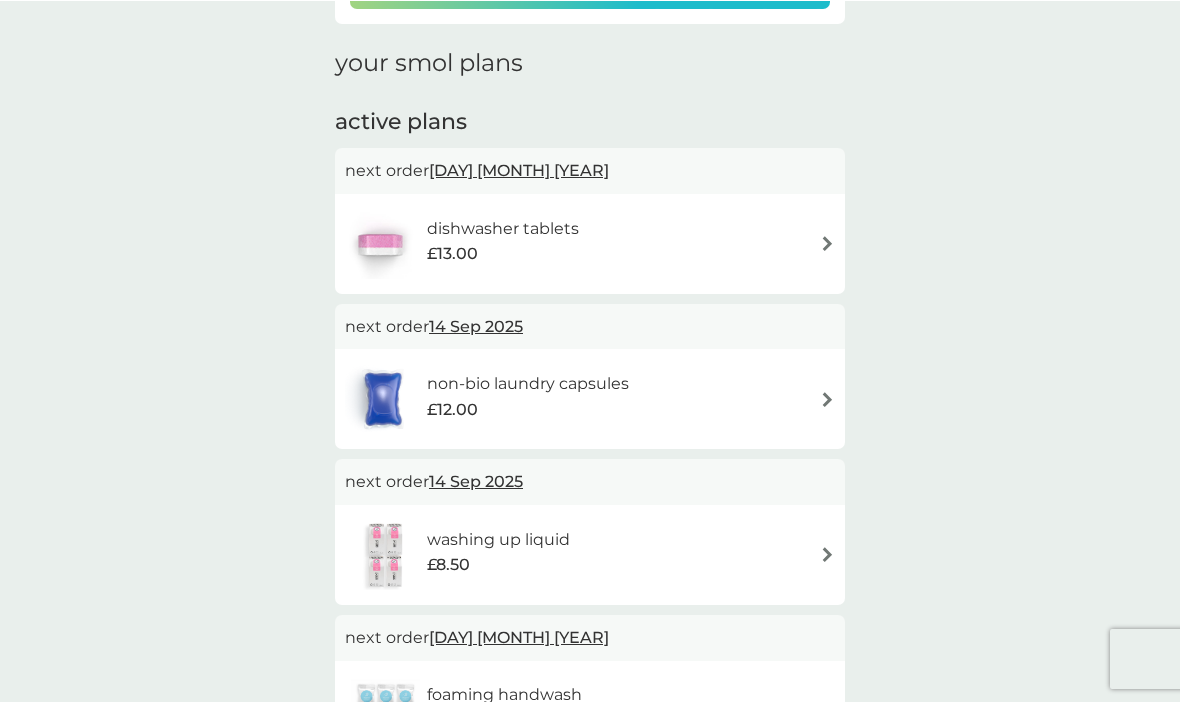 scroll, scrollTop: 269, scrollLeft: 0, axis: vertical 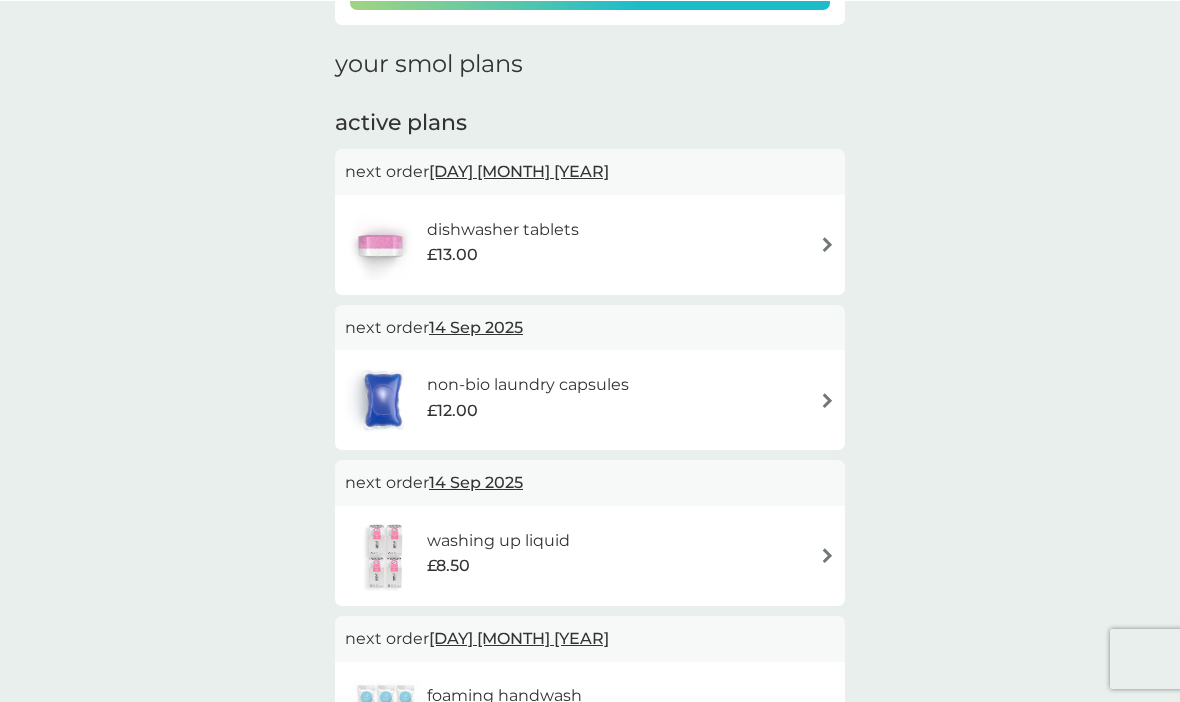 click on "washing up liquid £8.50" at bounding box center (590, 555) 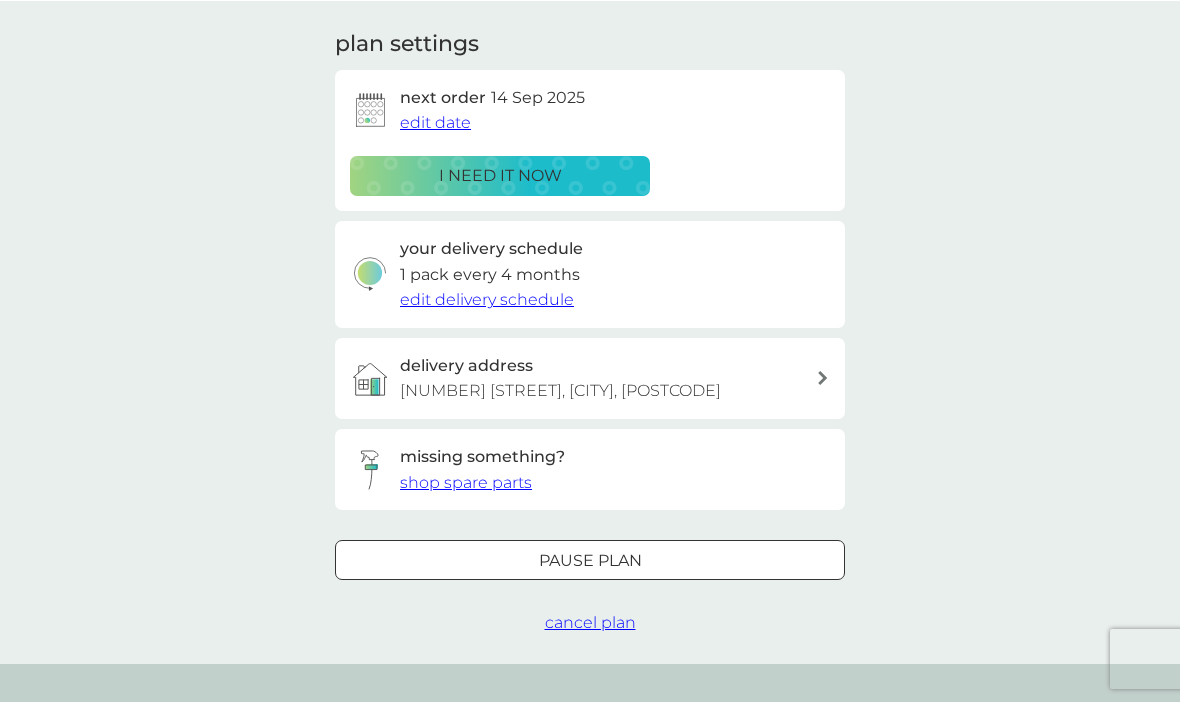 scroll, scrollTop: 0, scrollLeft: 0, axis: both 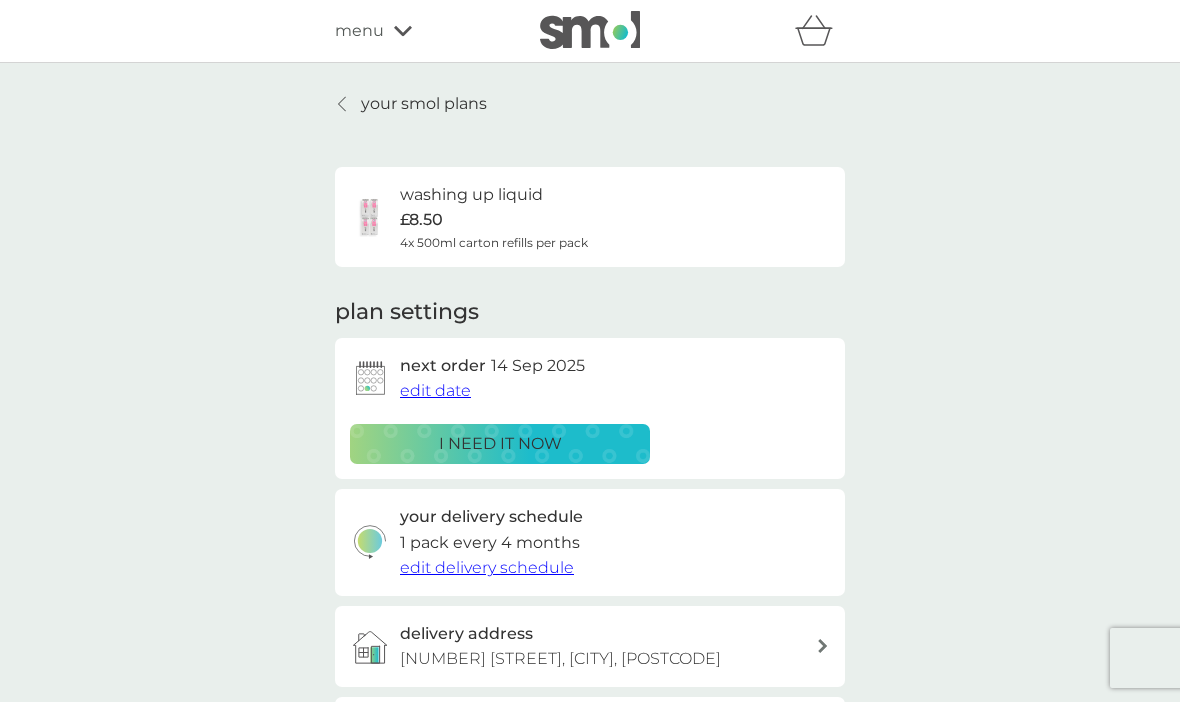 click on "edit date" at bounding box center [435, 390] 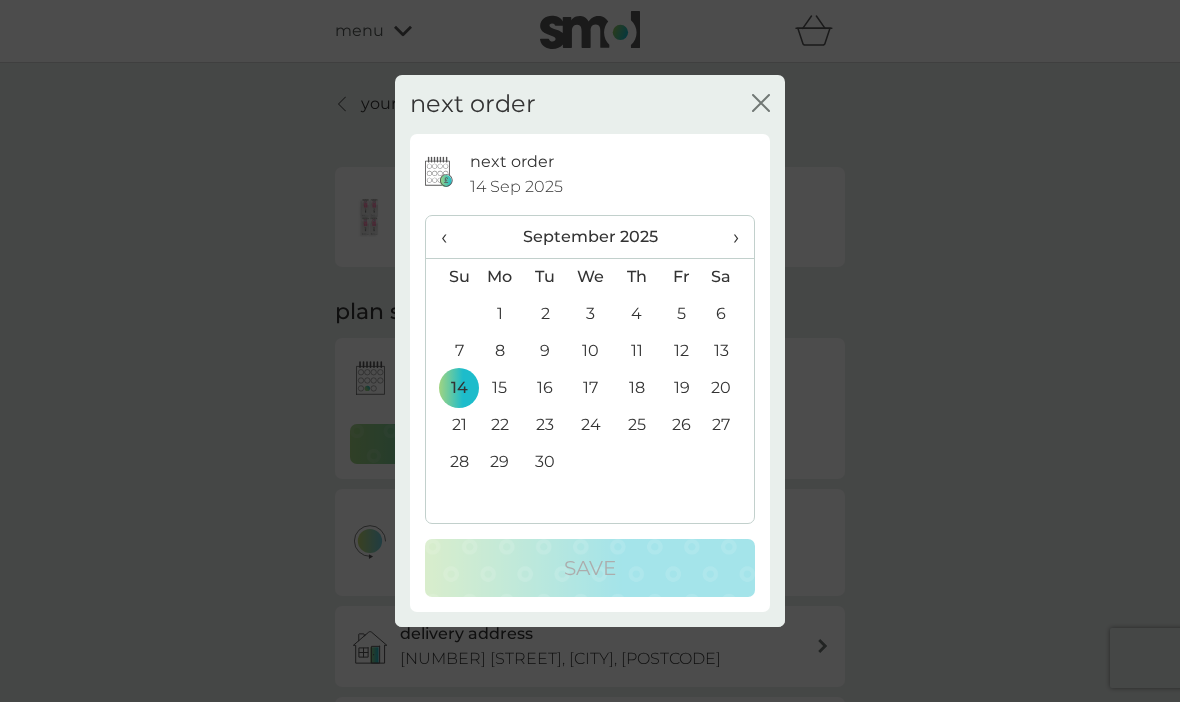 click on "›" at bounding box center [729, 237] 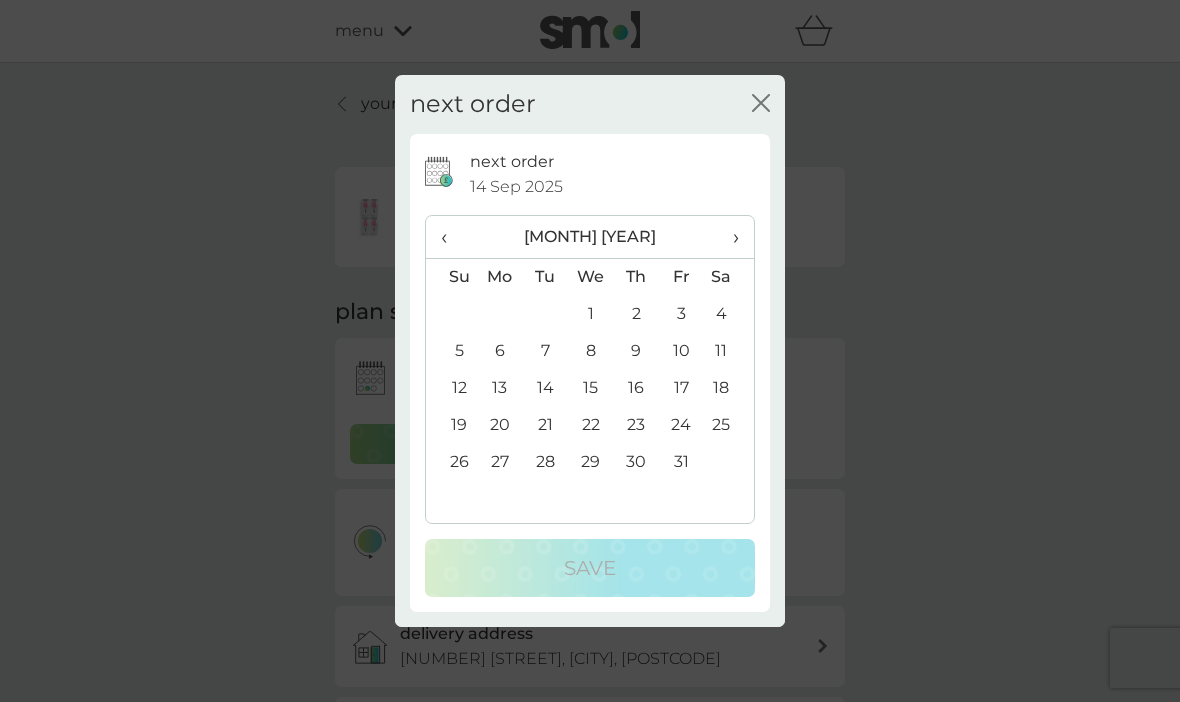 click on "›" at bounding box center [729, 237] 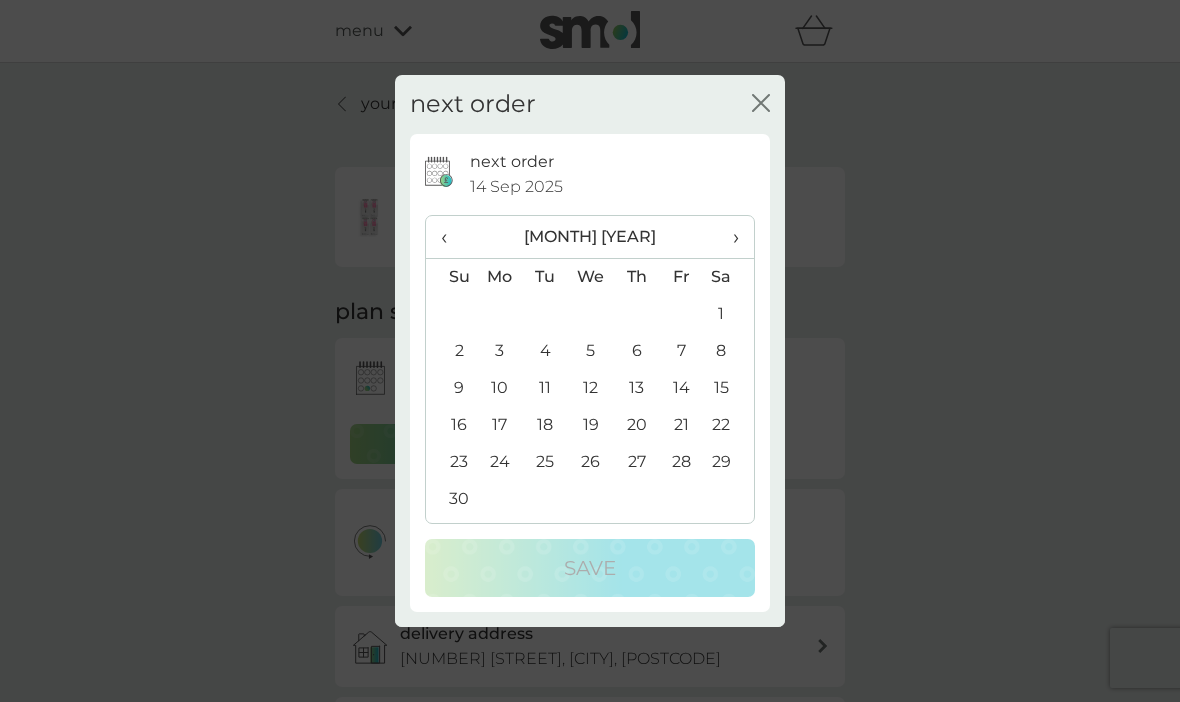 click on "›" at bounding box center [729, 237] 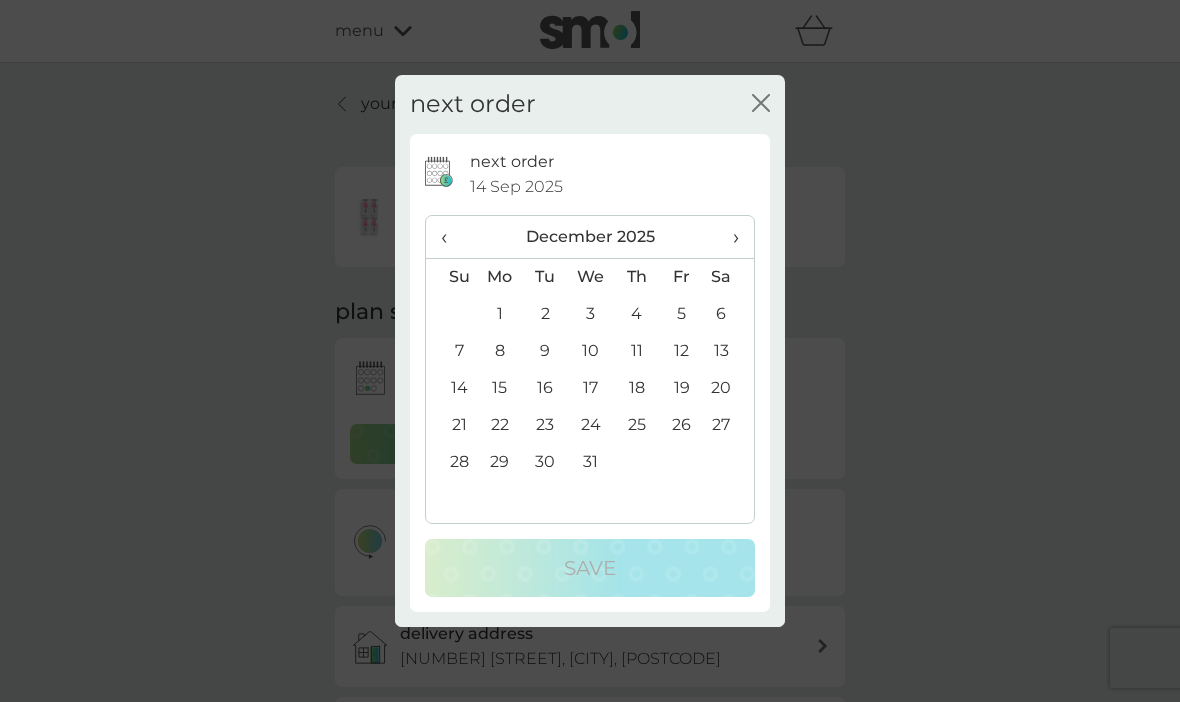 click on "7" at bounding box center [451, 351] 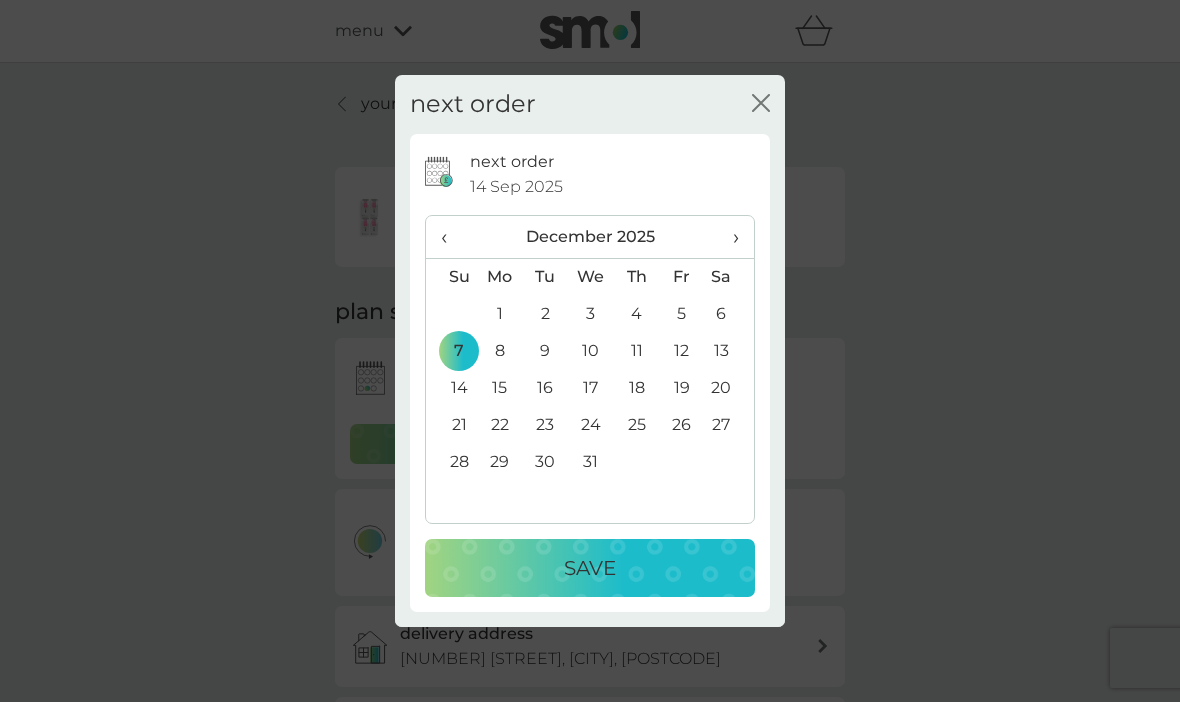 click on "Save" at bounding box center [590, 568] 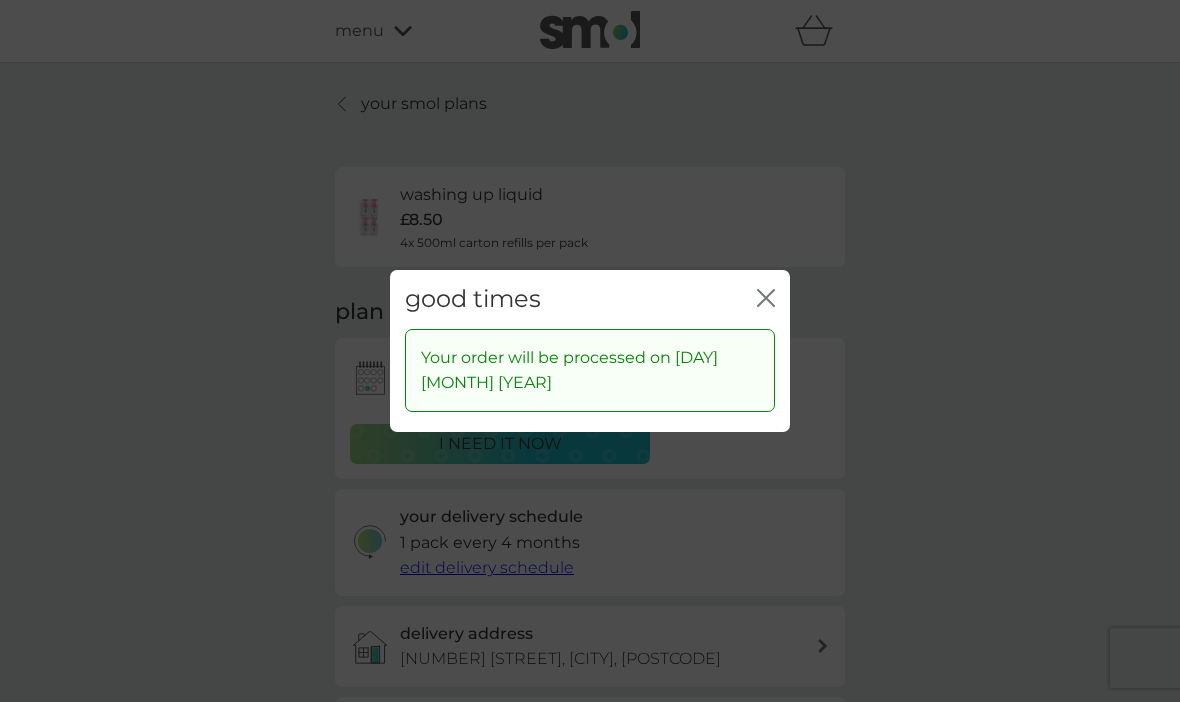 click on "good times close Your order will be processed on [DAY] [MONTH] [YEAR]" at bounding box center [590, 351] 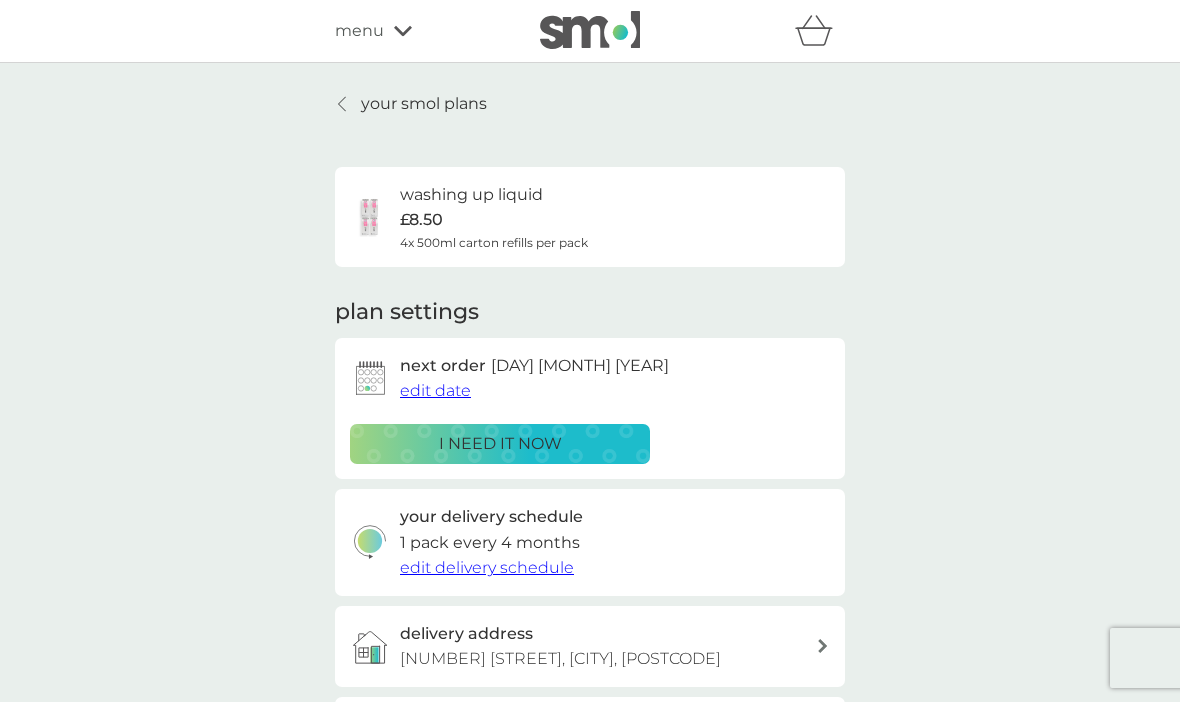 click on "your smol plans" at bounding box center (411, 104) 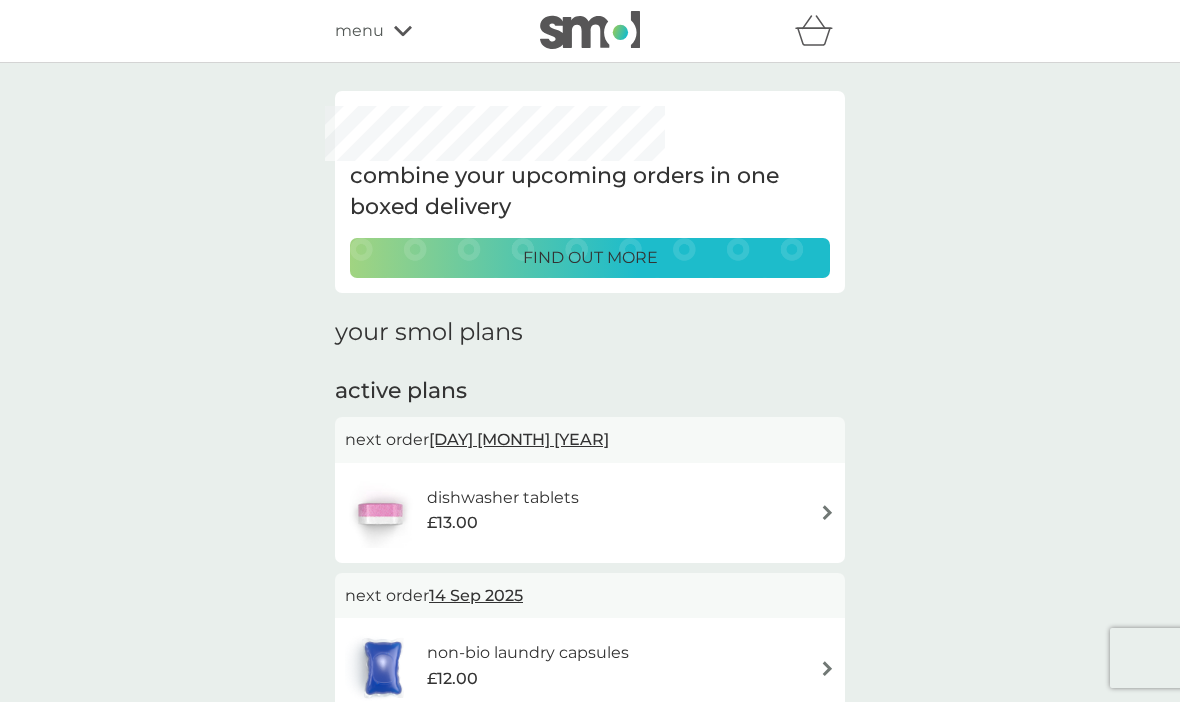 click on "non-bio laundry capsules £12.00" at bounding box center [590, 668] 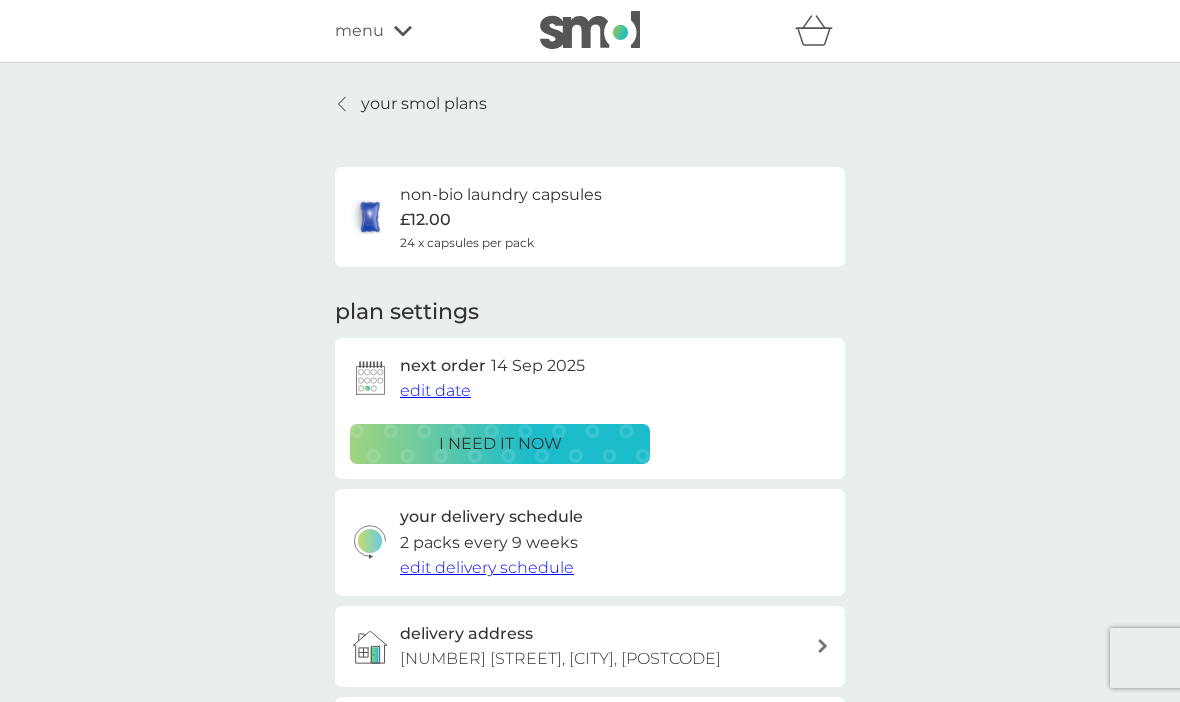 click on "edit date" at bounding box center (435, 390) 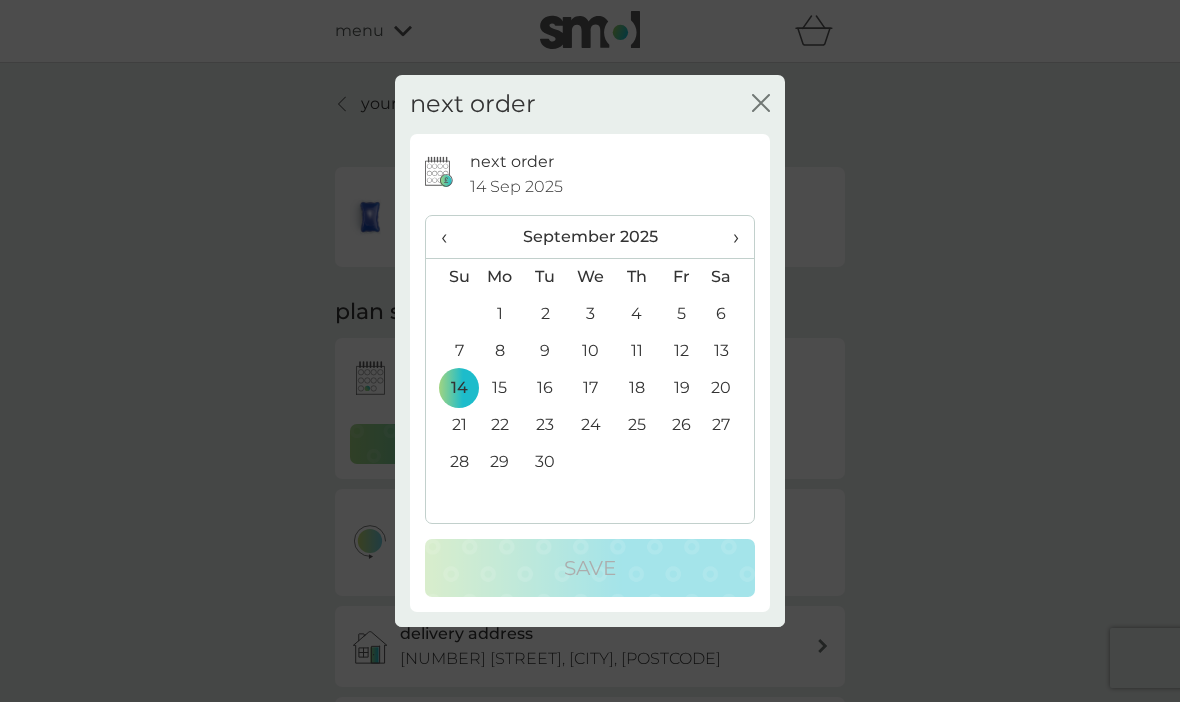 click on "›" at bounding box center [729, 237] 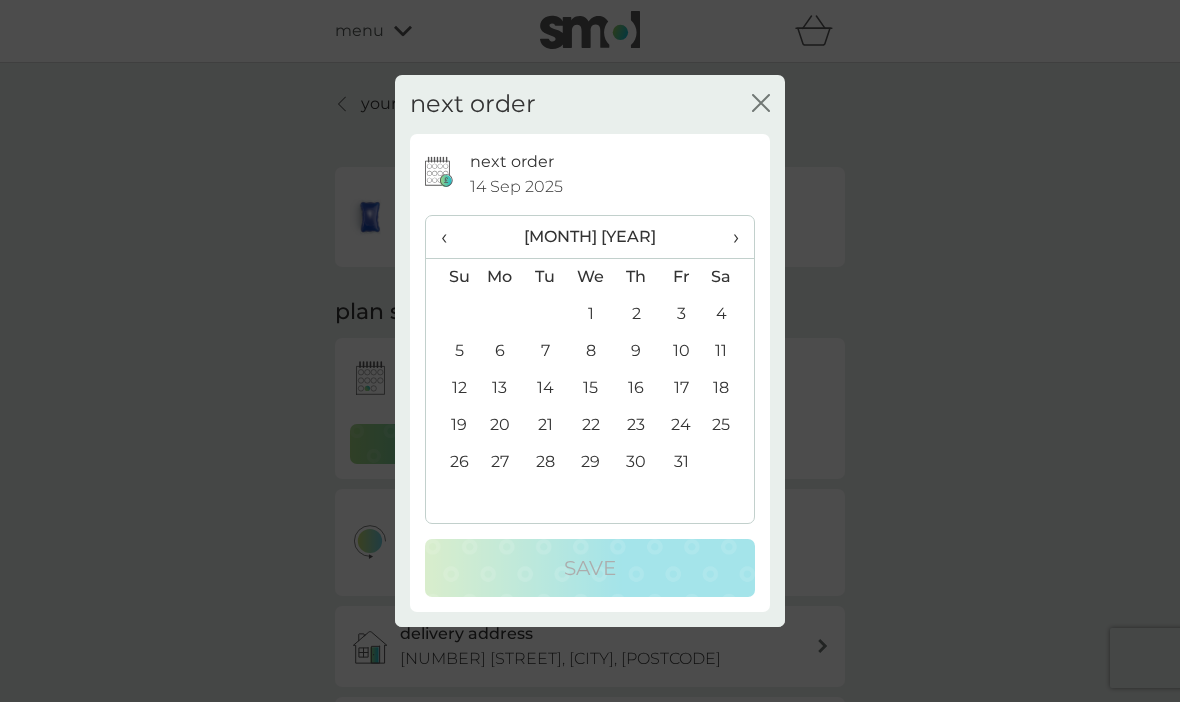 click on "14" at bounding box center (545, 388) 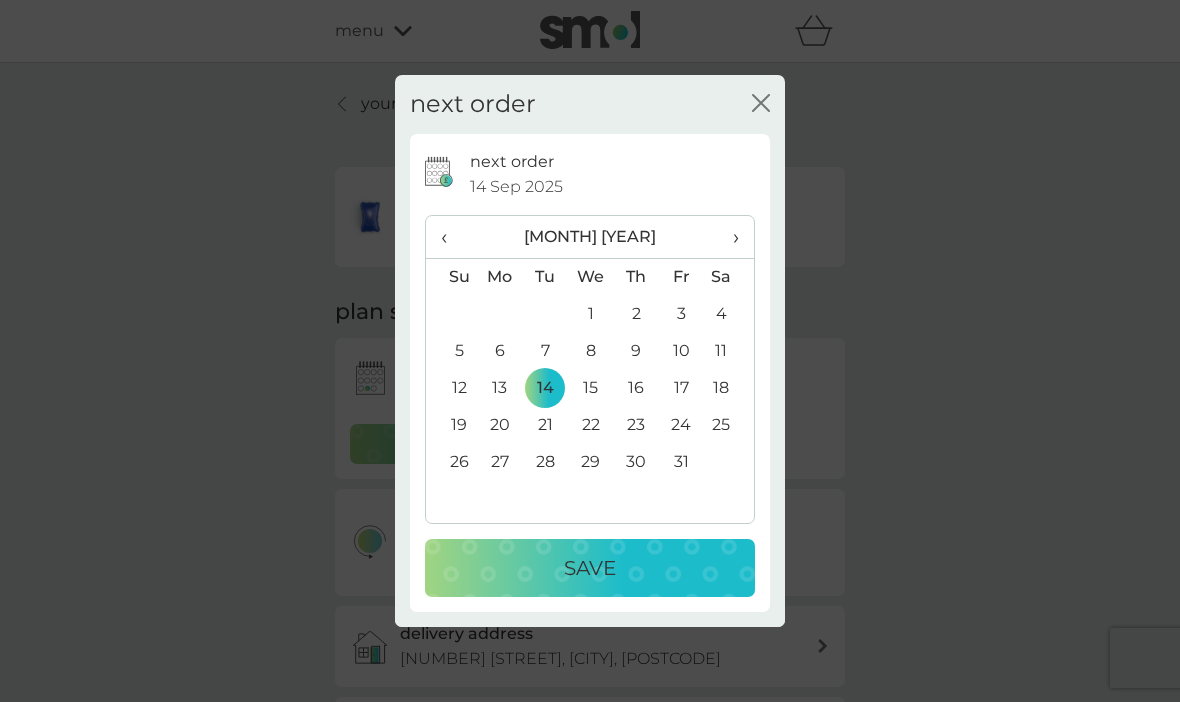 click on "Save" at bounding box center (590, 568) 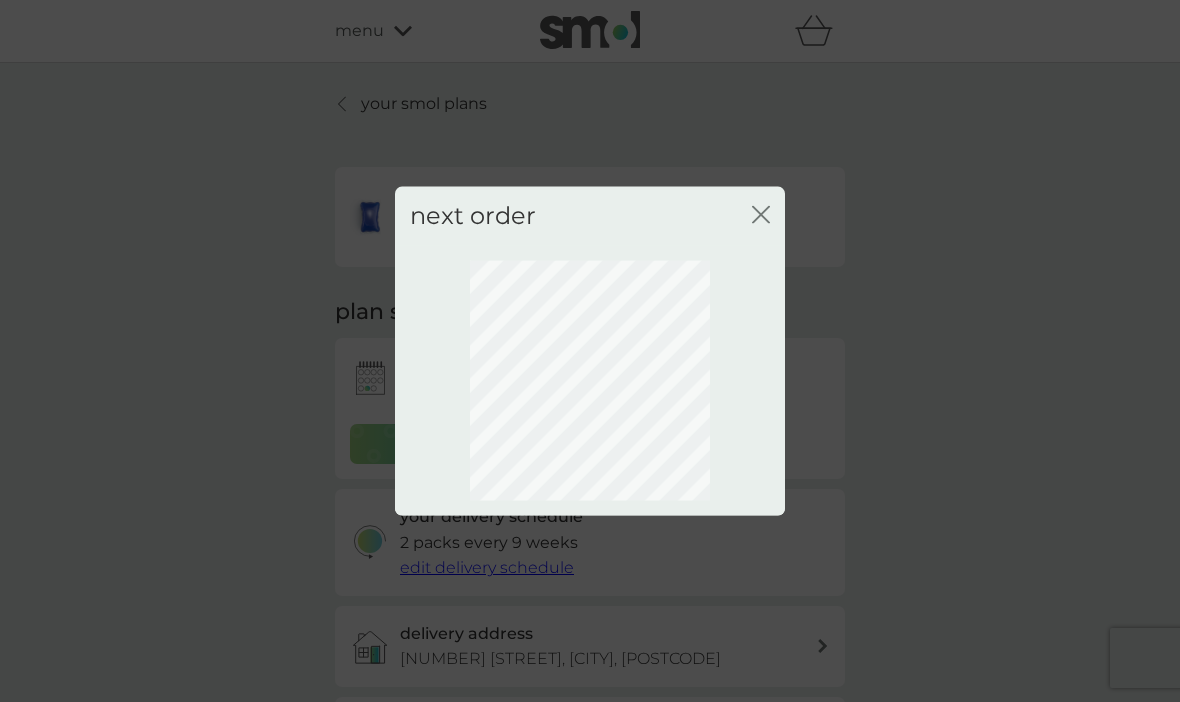 click on "next order close" at bounding box center (590, 351) 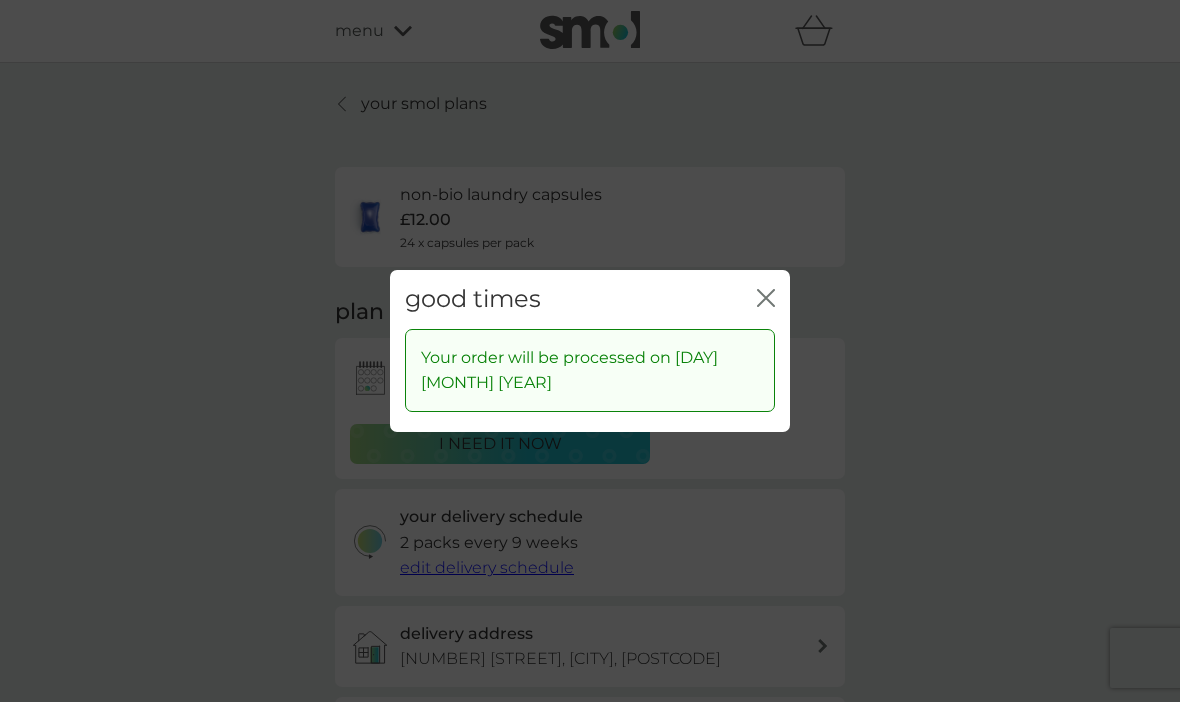 click 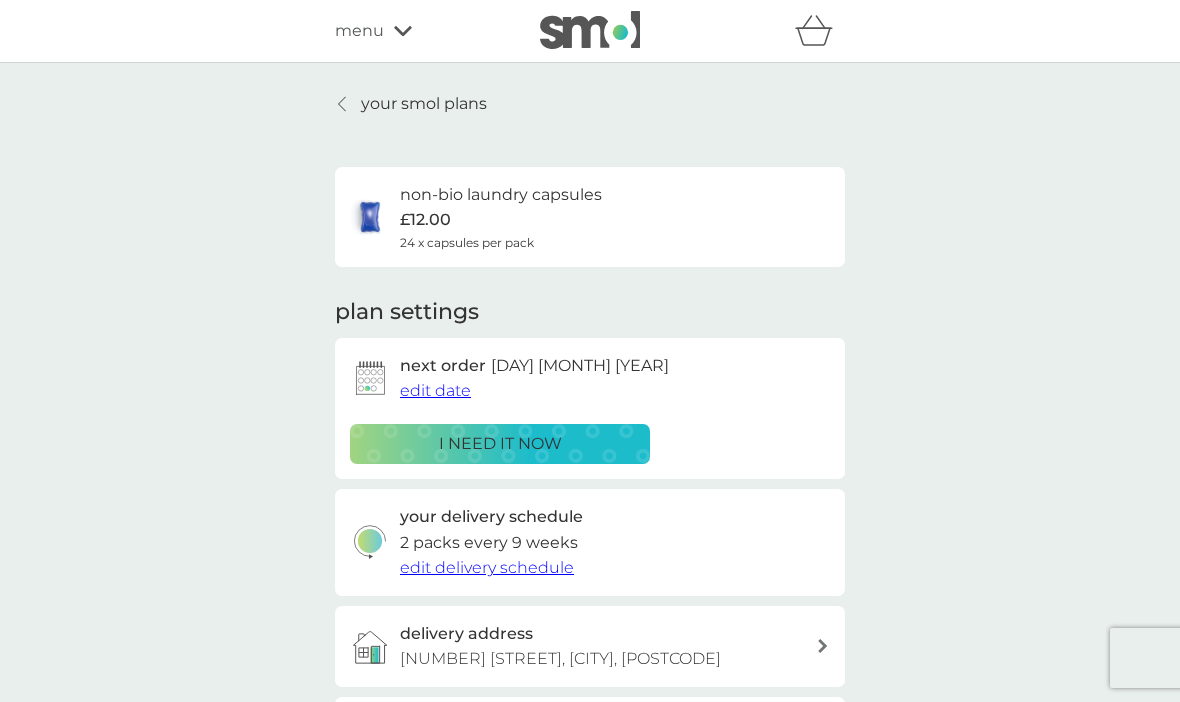 click on "your smol plans non-bio laundry capsules £12.00 24 x capsules per pack plan settings next order [DAY] [MONTH] [YEAR] edit date i need it now your delivery schedule 2 packs every 9 weeks edit delivery schedule delivery address [NUMBER] [STREET], [CITY], [POSTCODE] donate a wash give back and add 30p to your ongoing plan to donate 2 laundry capsules to The Hygiene Bank charity. ADD TO PLAN Pause plan cancel plan" at bounding box center [590, 553] 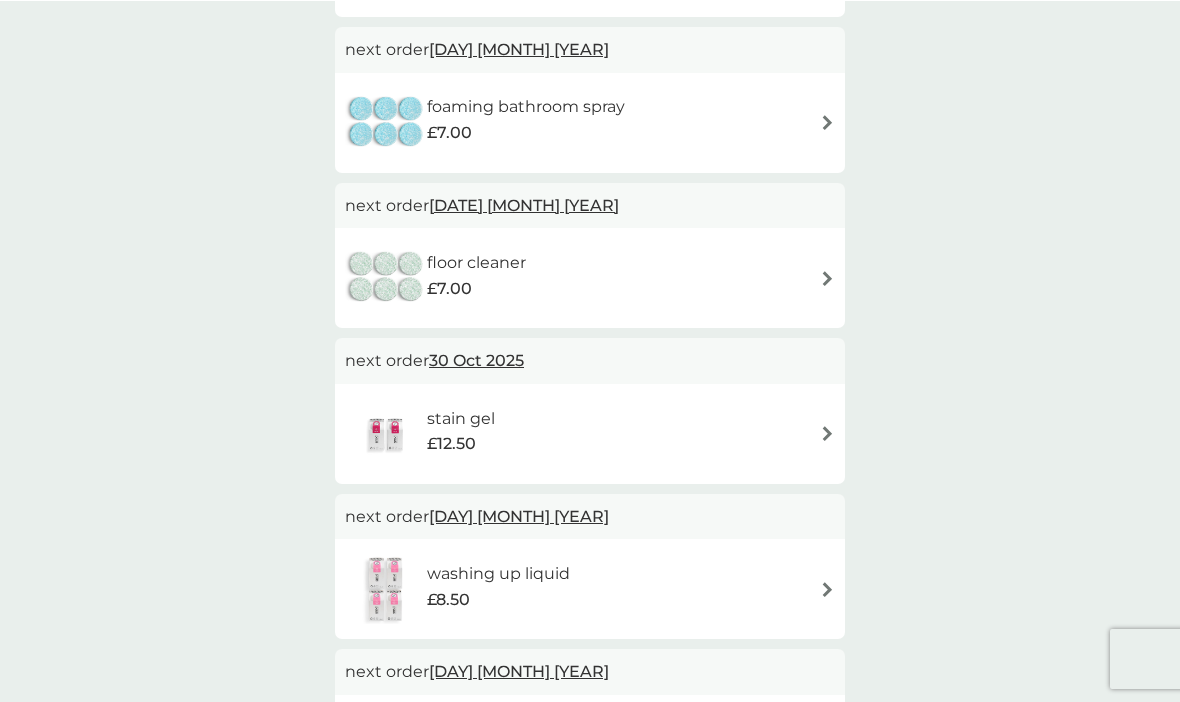 scroll, scrollTop: 856, scrollLeft: 0, axis: vertical 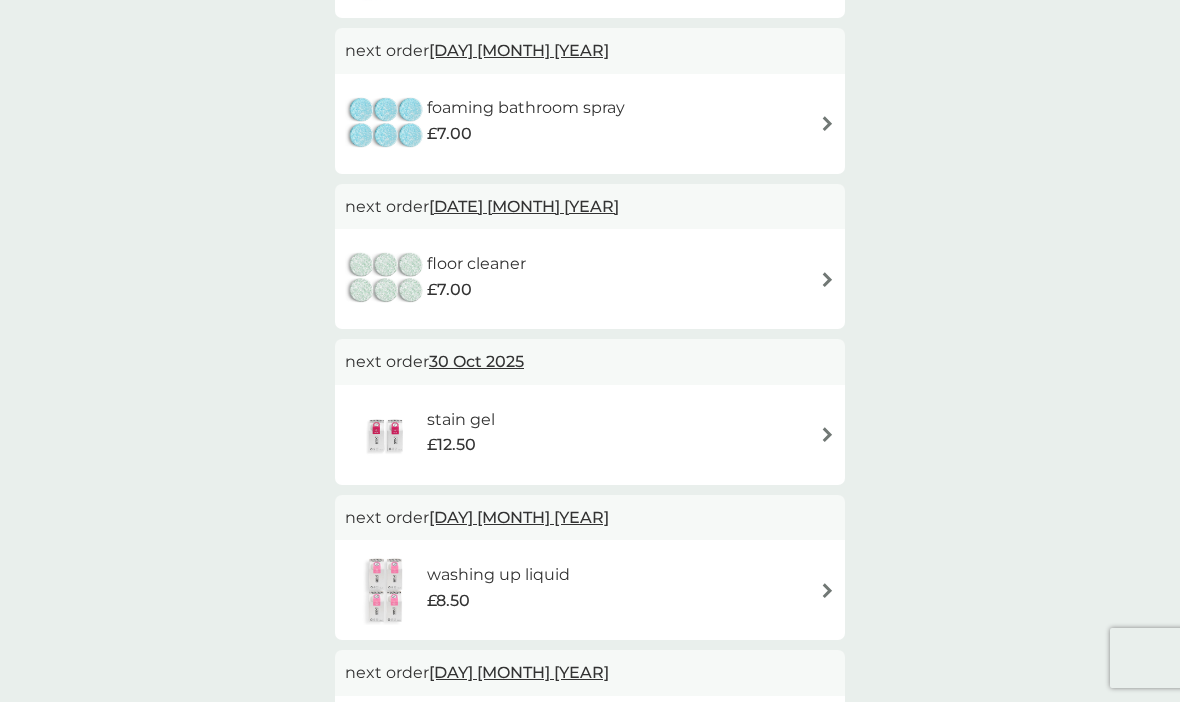 click on "foaming bathroom spray £7.00" at bounding box center (590, 124) 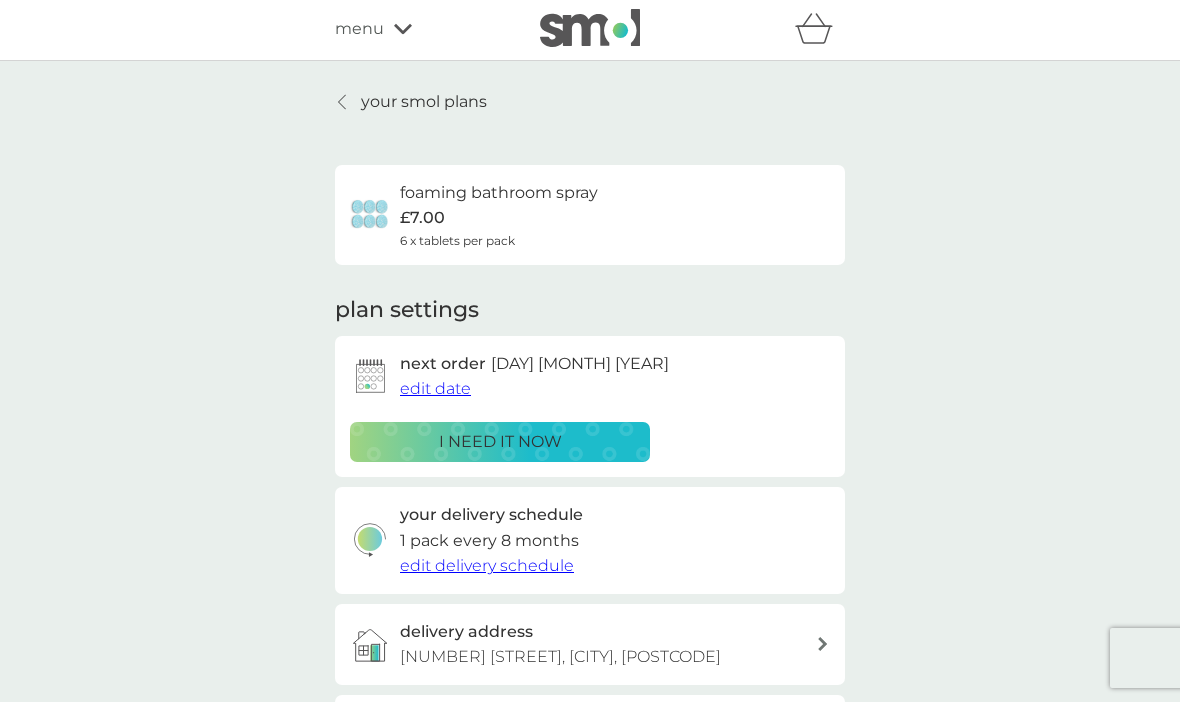 scroll, scrollTop: 1, scrollLeft: 0, axis: vertical 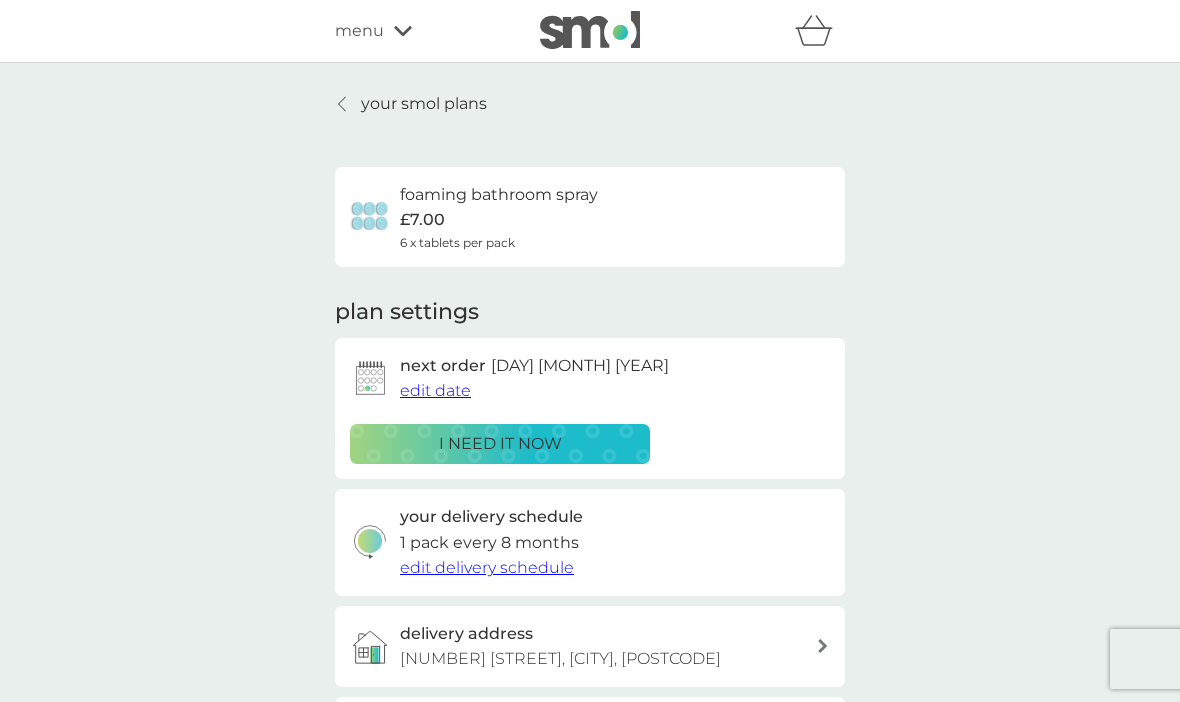 click 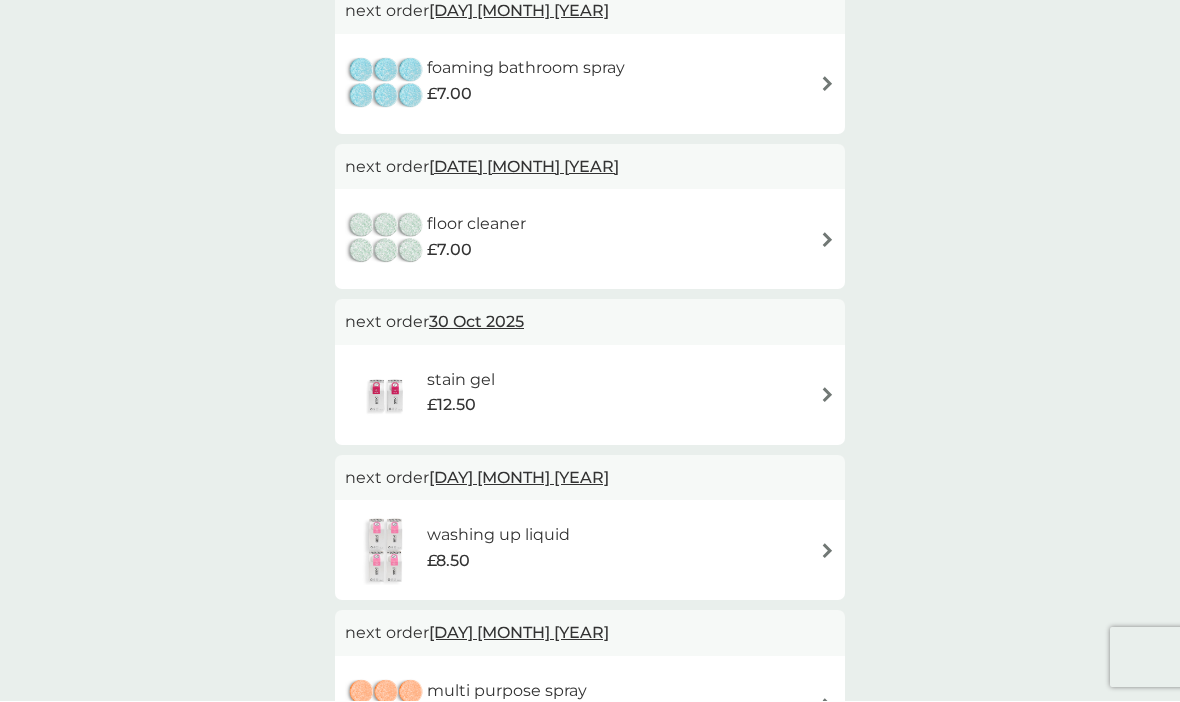 scroll, scrollTop: 896, scrollLeft: 0, axis: vertical 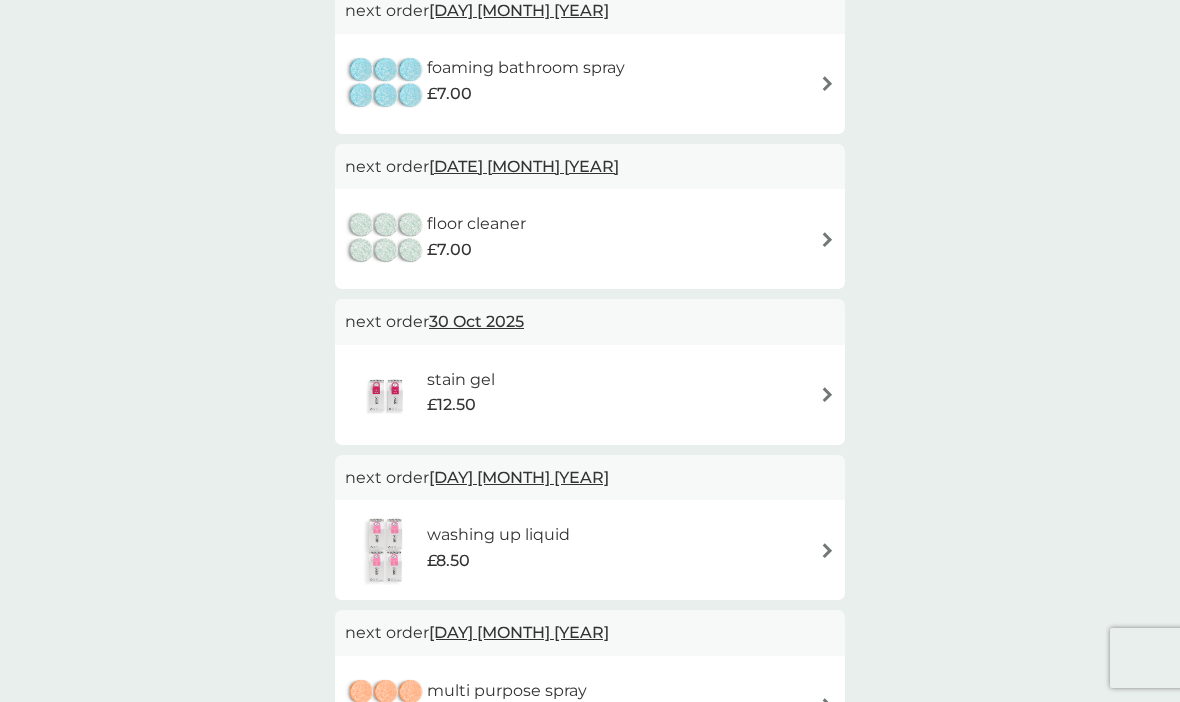 click on "£7.00" at bounding box center (449, 250) 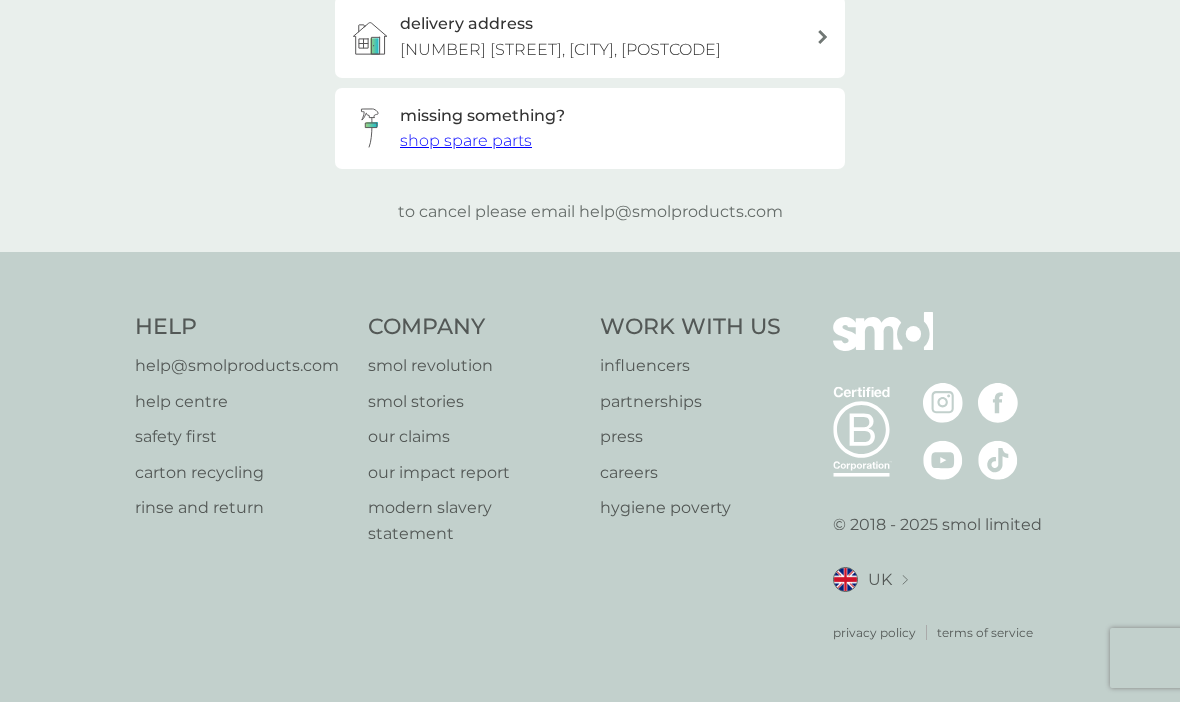 scroll, scrollTop: 0, scrollLeft: 0, axis: both 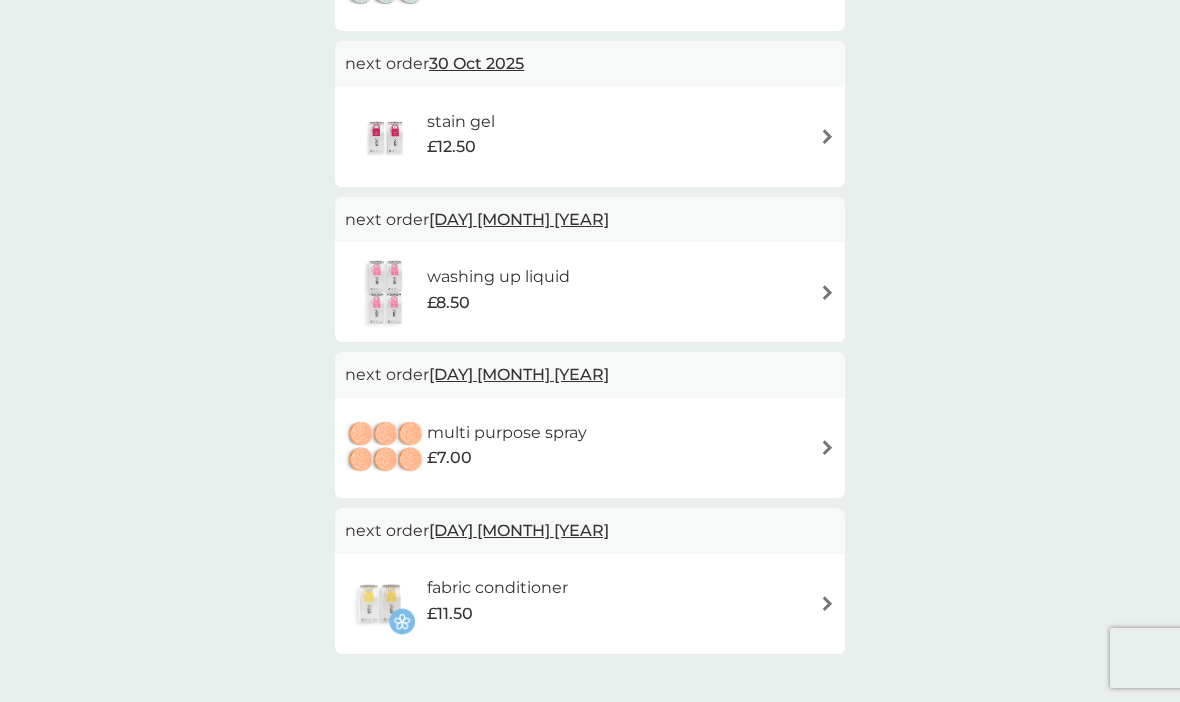 click on "refer a friend & you BOTH save smol impact smol shop your smol plans your upcoming orders your details order history logout menu combine your upcoming orders in one boxed delivery find out more your smol plans active plans next order [DAY] [MONTH] [YEAR] dishwasher tablets £13.00 next order [DAY] [MONTH] [YEAR] foaming handwash £10.50 next order [DAY] [MONTH] [YEAR] non-bio laundry capsules £12.00 next order [DAY] [MONTH] [YEAR] foaming bathroom spray £7.00 next order [DAY] [MONTH] [YEAR] floor cleaner £7.00 next order [DAY] [MONTH] [YEAR] stain gel £12.50 next order [DAY] [MONTH] [YEAR] washing up liquid £8.50 next order [DAY] [MONTH] [YEAR] multi purpose spray £7.00 next order [DAY] [MONTH] [YEAR] fabric conditioner £11.50 Help help@smolproducts.com help centre safety first carton recycling rinse and return Company smol revolution smol stories our claims our impact report modern slavery statement Work With Us influencers partnerships press careers hygiene poverty B Corp. © 2018 - [YEAR] smol limited UK Select a new location: Deutschland France privacy policy" at bounding box center (590, -2) 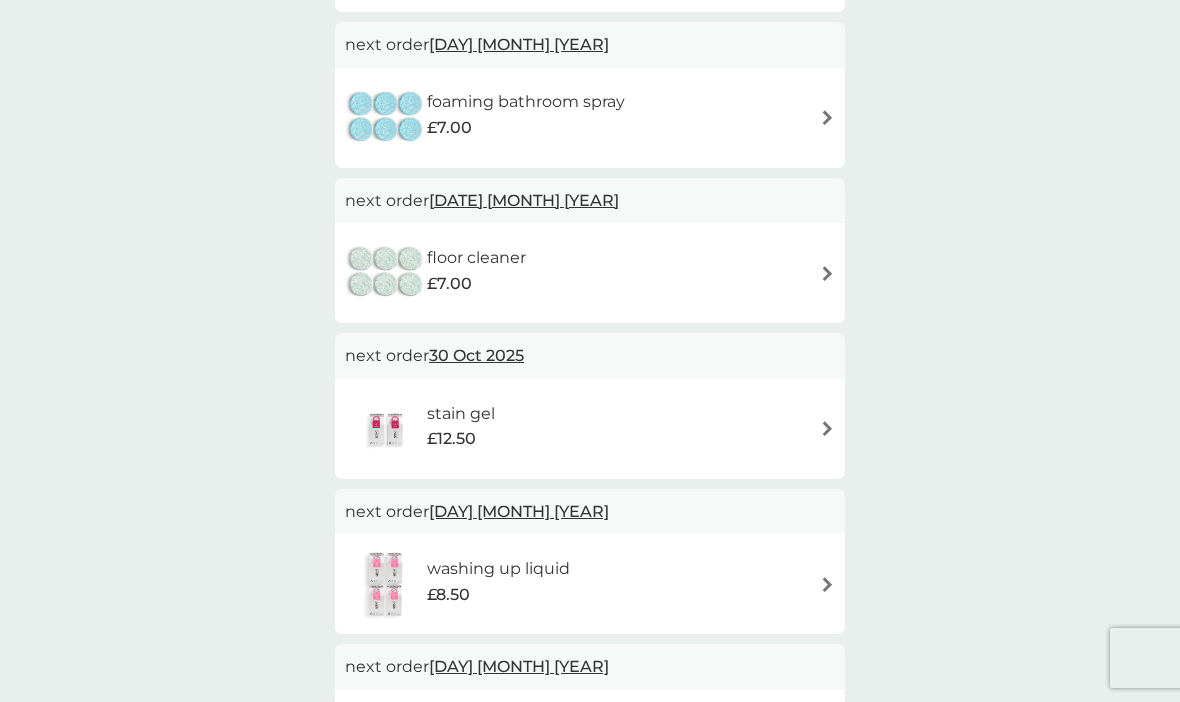 scroll, scrollTop: 863, scrollLeft: 0, axis: vertical 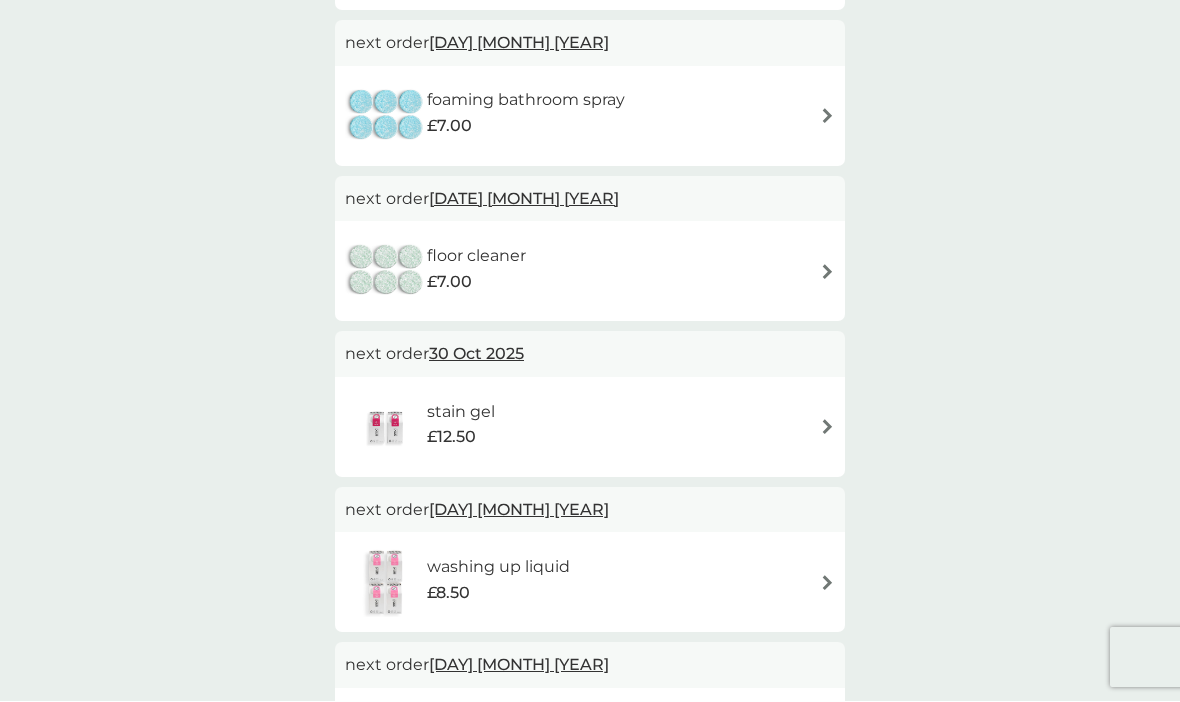 click on "foaming bathroom spray £7.00" at bounding box center (536, 116) 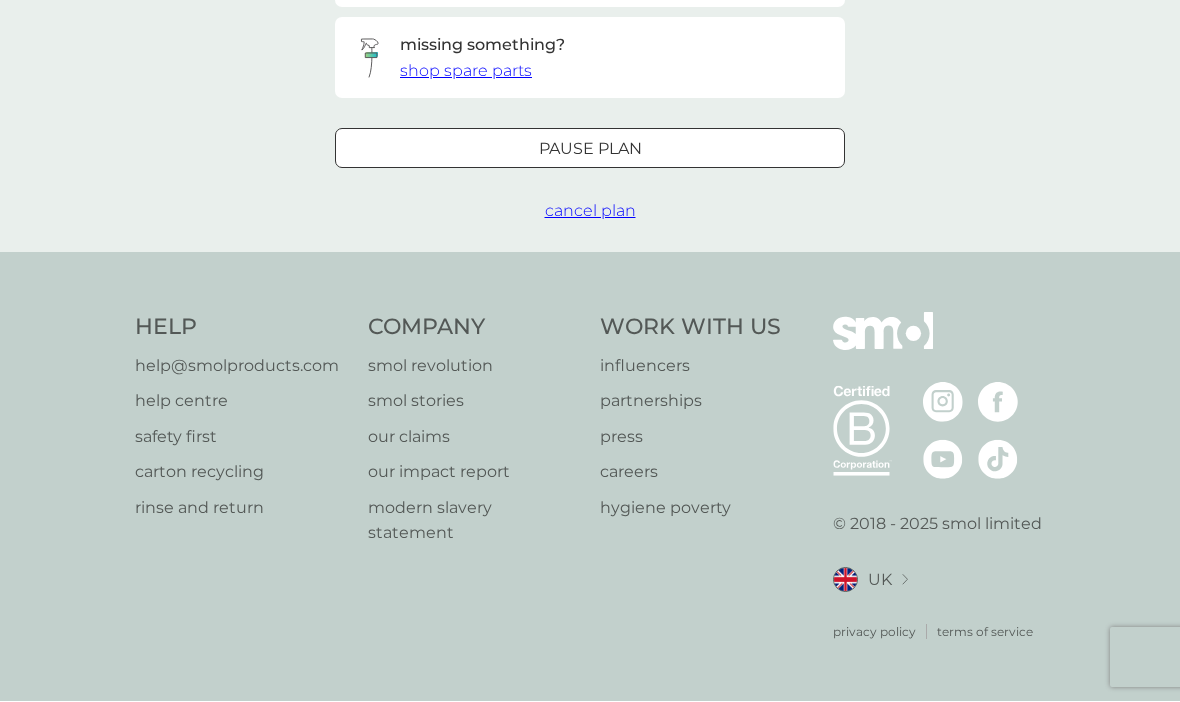 scroll, scrollTop: 0, scrollLeft: 0, axis: both 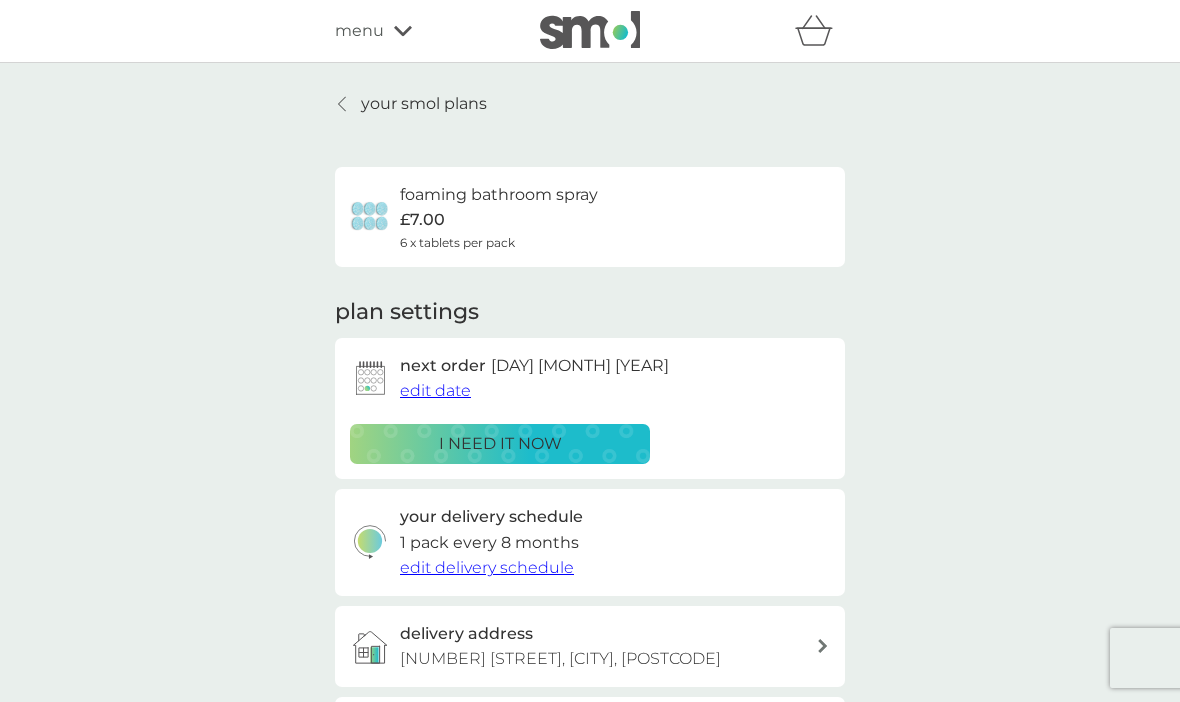 click on "edit date" at bounding box center [435, 390] 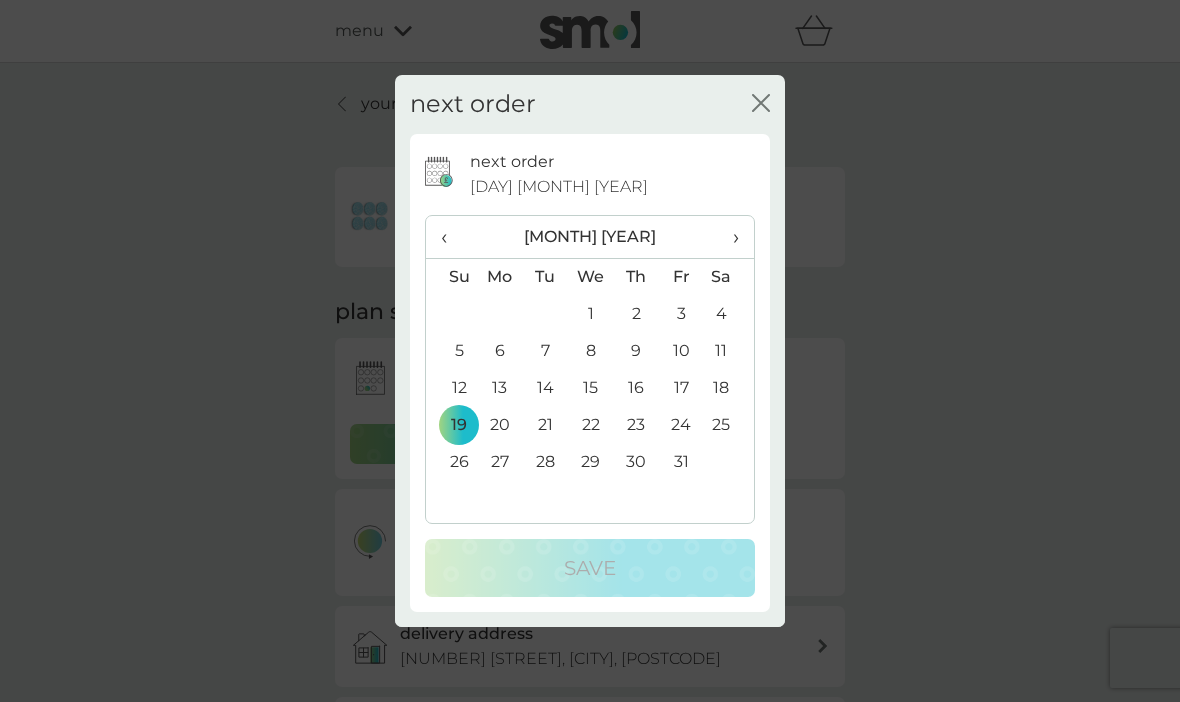 click on "›" at bounding box center (729, 237) 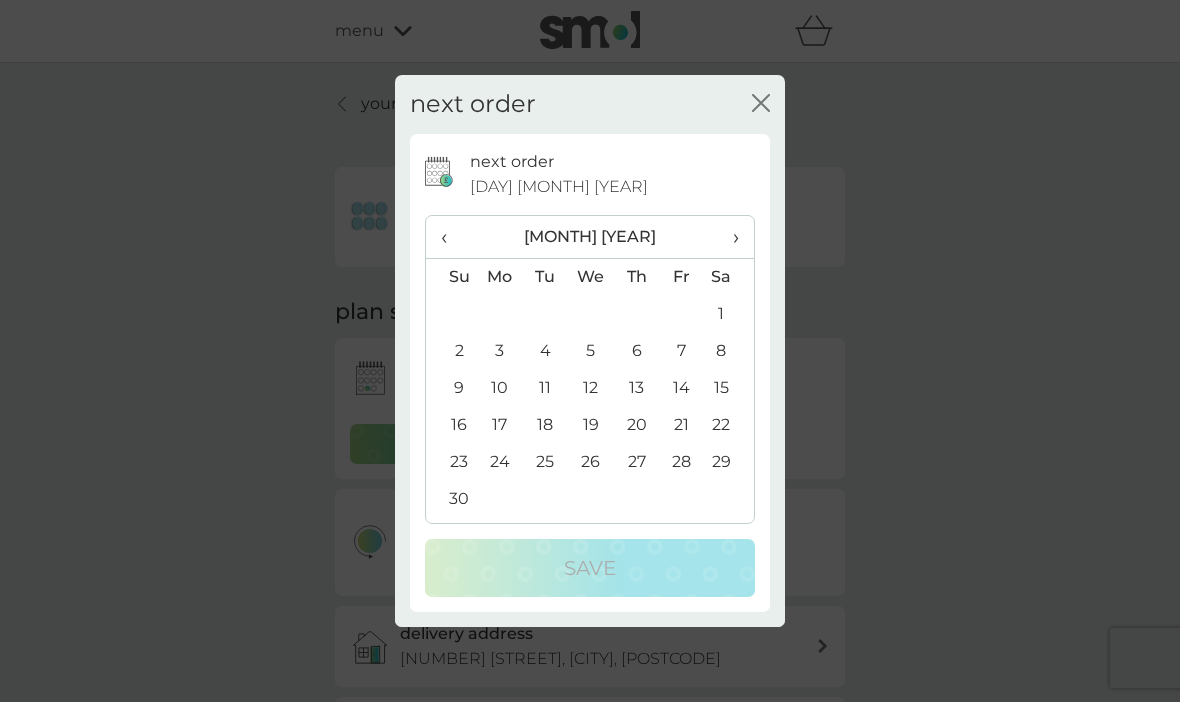 click on "›" at bounding box center [729, 237] 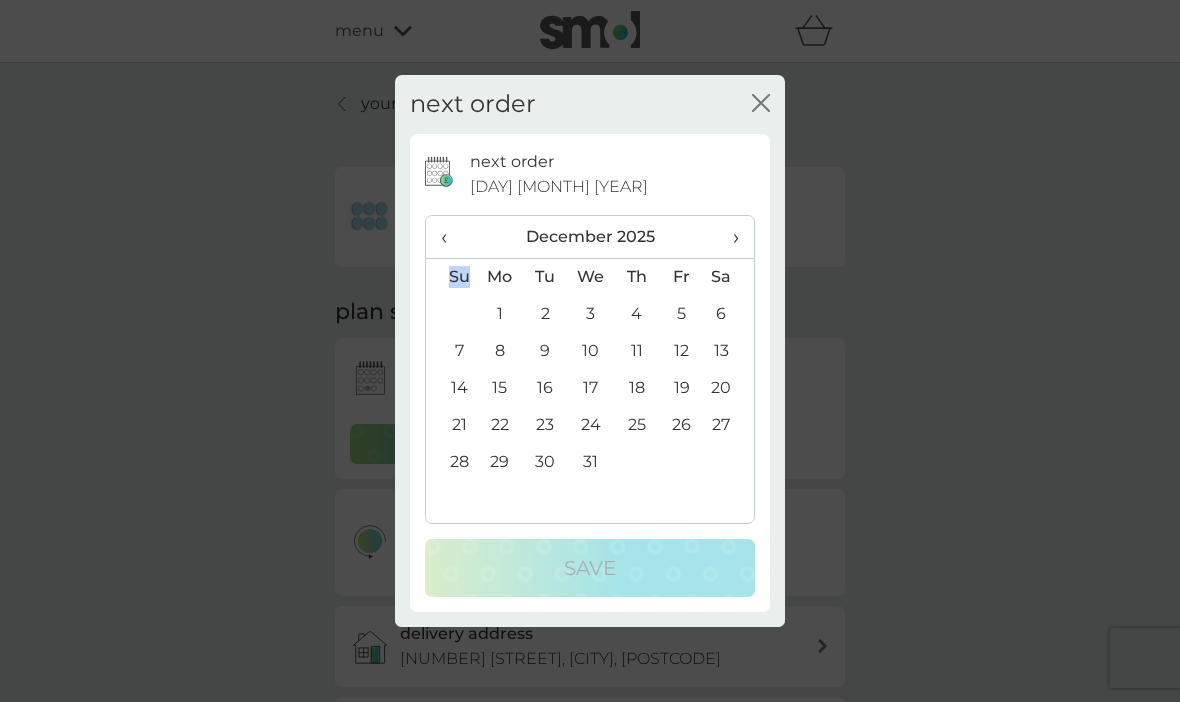 click on "›" at bounding box center [729, 237] 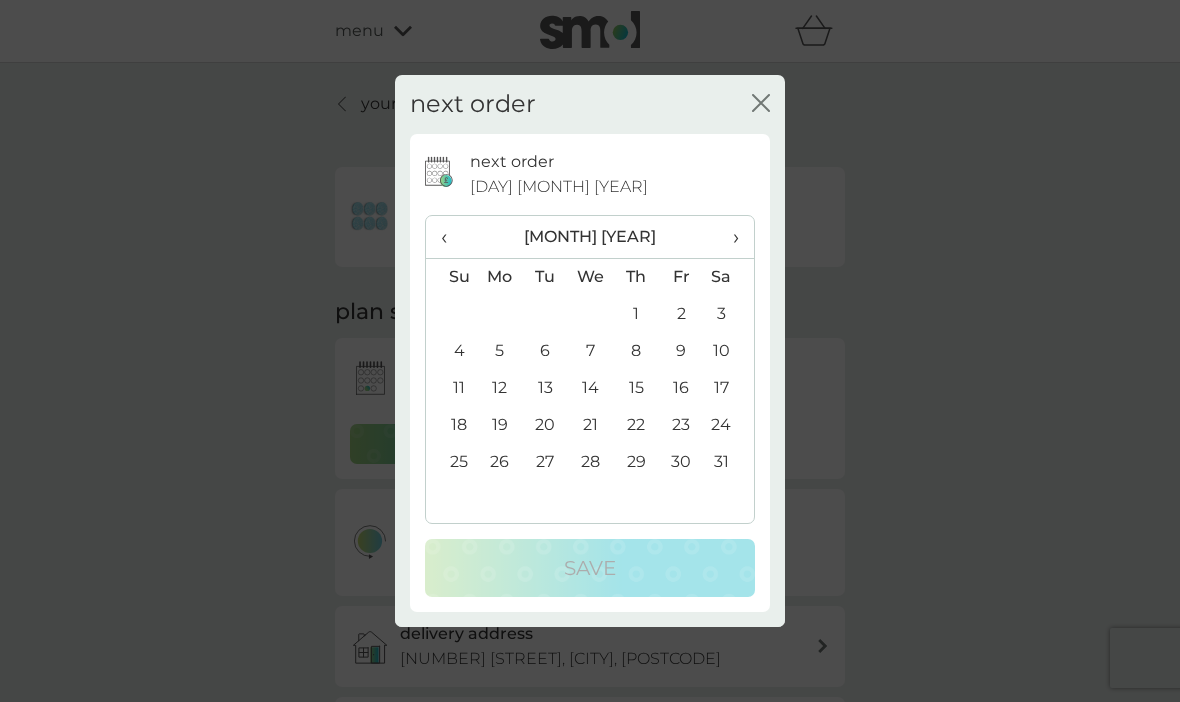 click on "4" at bounding box center (451, 351) 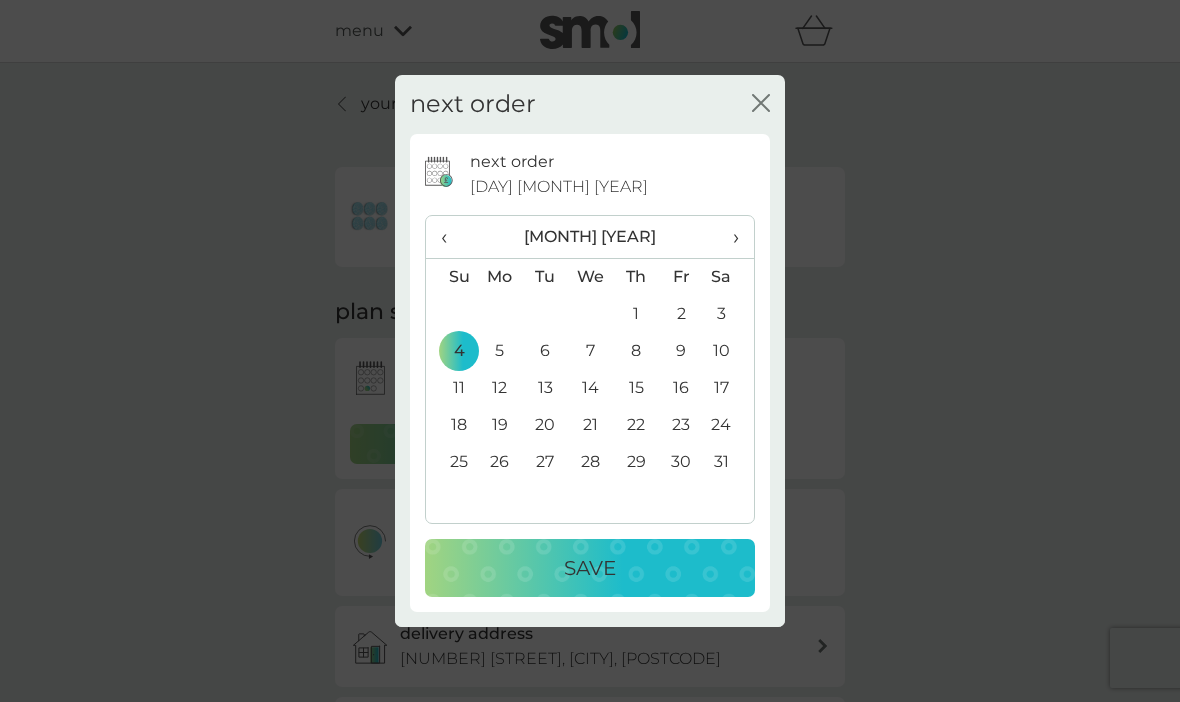 click on "5" at bounding box center (500, 351) 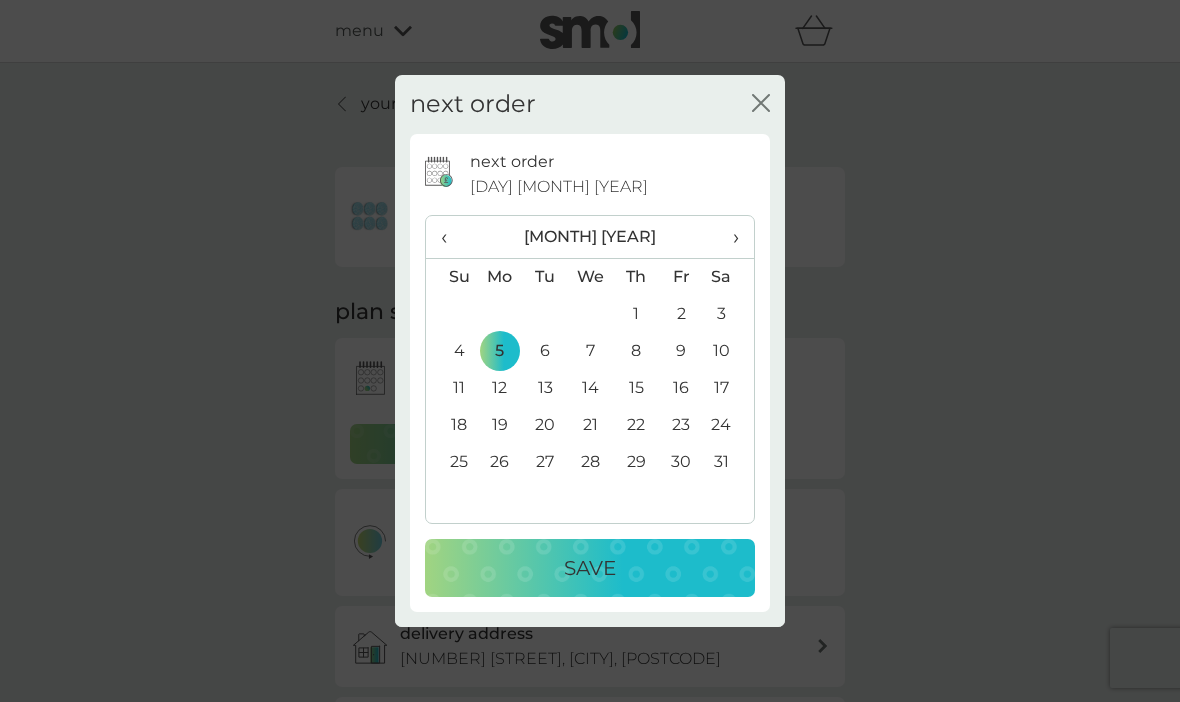 click on "Save" at bounding box center [590, 568] 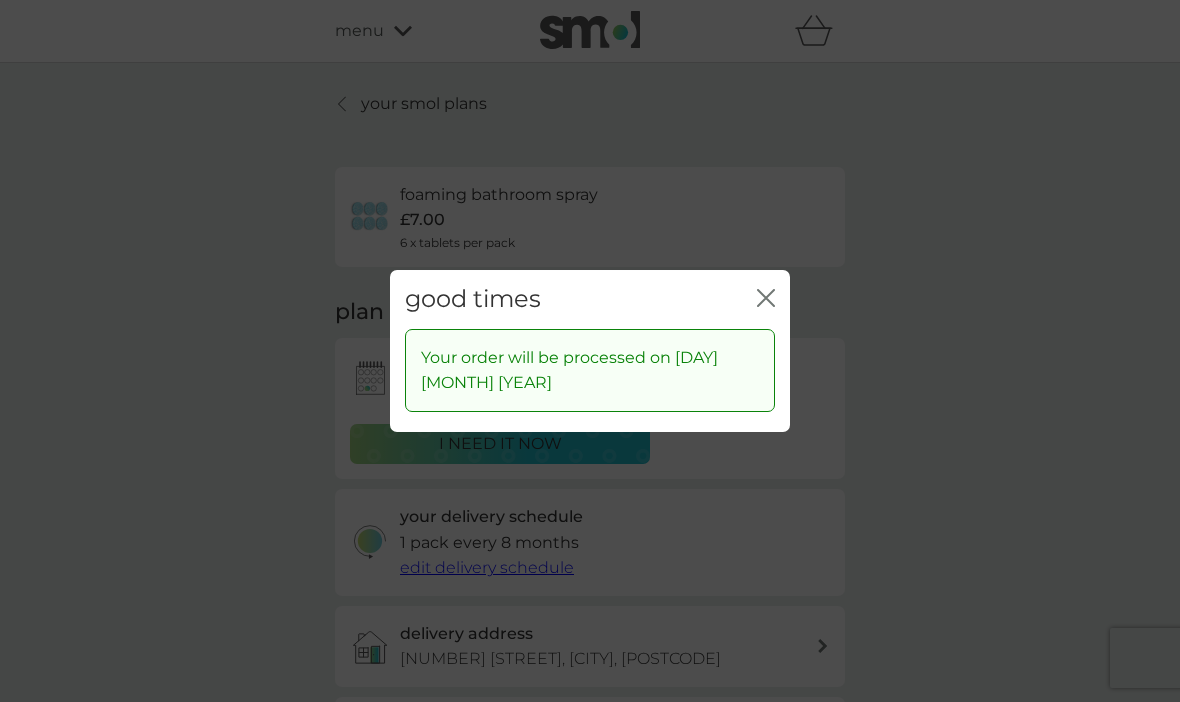 click on "good times close Your order will be processed on [DAY] [MONTH] [YEAR]" at bounding box center (590, 351) 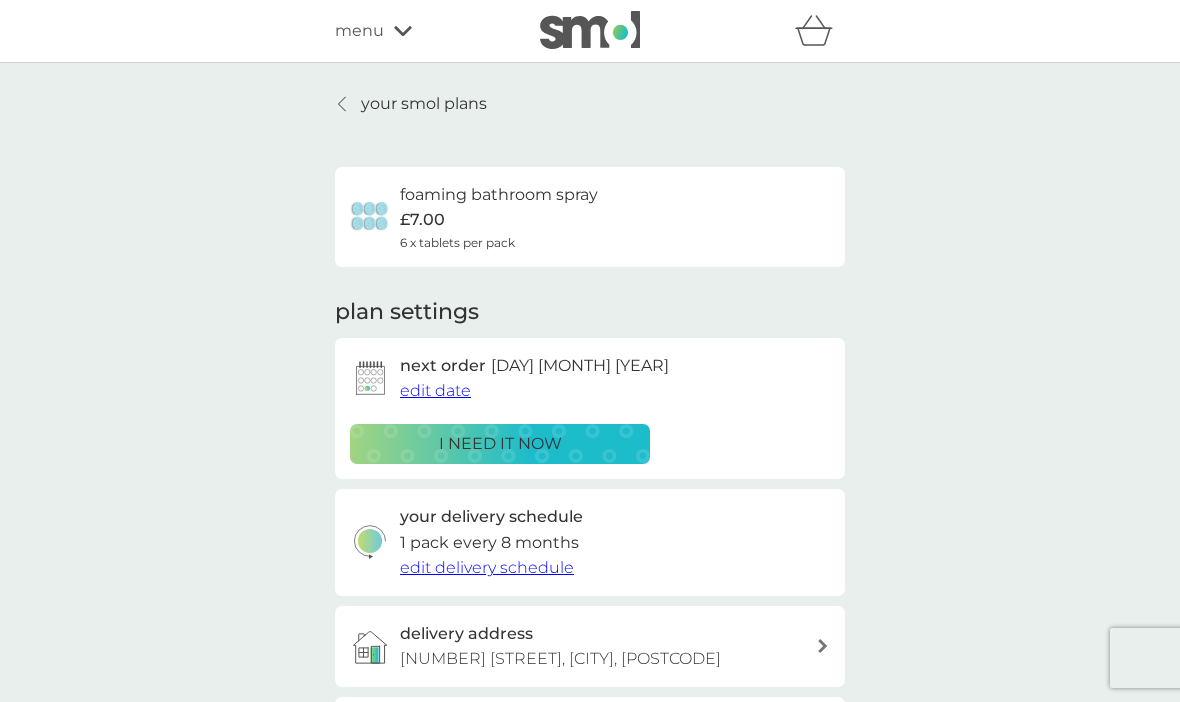 click 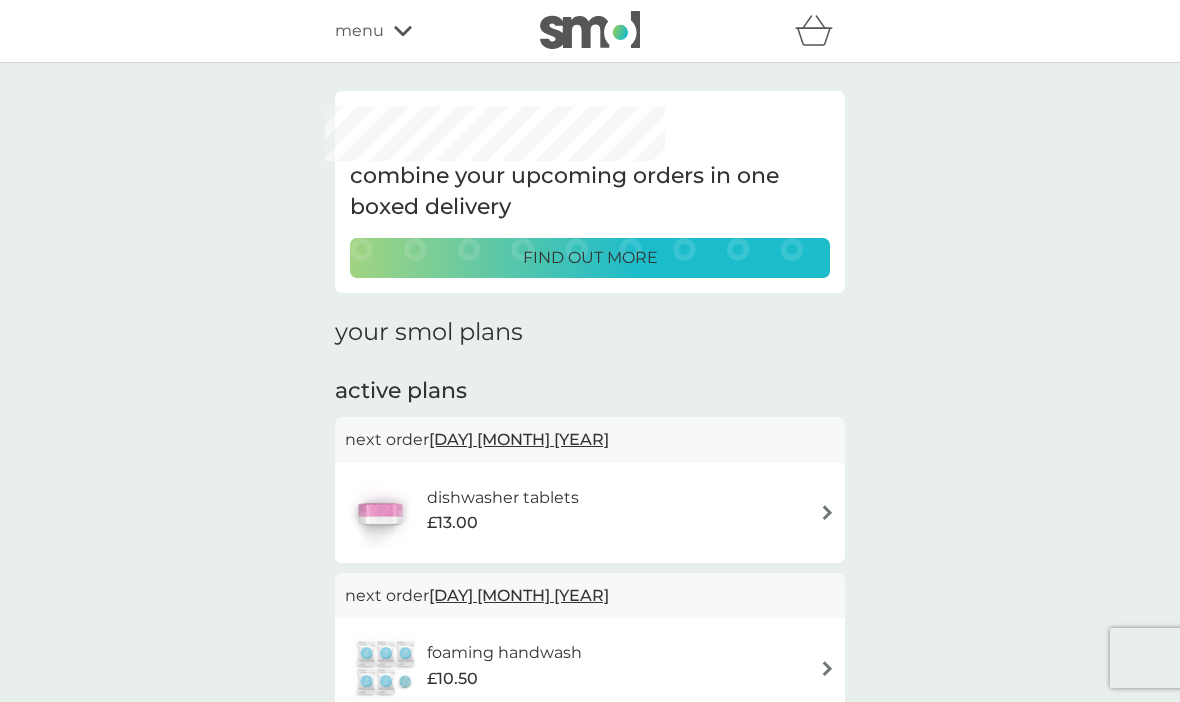 click on "combine your upcoming orders in one boxed delivery find out more your smol plans active plans next order [DAY] [MONTH] [YEAR] dishwasher tablets £13.00 next order [DAY] [MONTH] [YEAR] foaming handwash £10.50 next order [DAY] [MONTH] [YEAR] non-bio laundry capsules £12.00 next order [DAY] [MONTH] [YEAR] floor cleaner £7.00 next order [DAY] [MONTH] [YEAR] stain gel £12.50 next order [DAY] [MONTH] [YEAR] washing up liquid £8.50 next order [DAY] [MONTH] [YEAR] multi purpose spray £7.00 next order [DAY] [MONTH] [YEAR] foaming bathroom spray £7.00 next order [DAY] [MONTH] [YEAR] fabric conditioner £11.50" at bounding box center (590, 959) 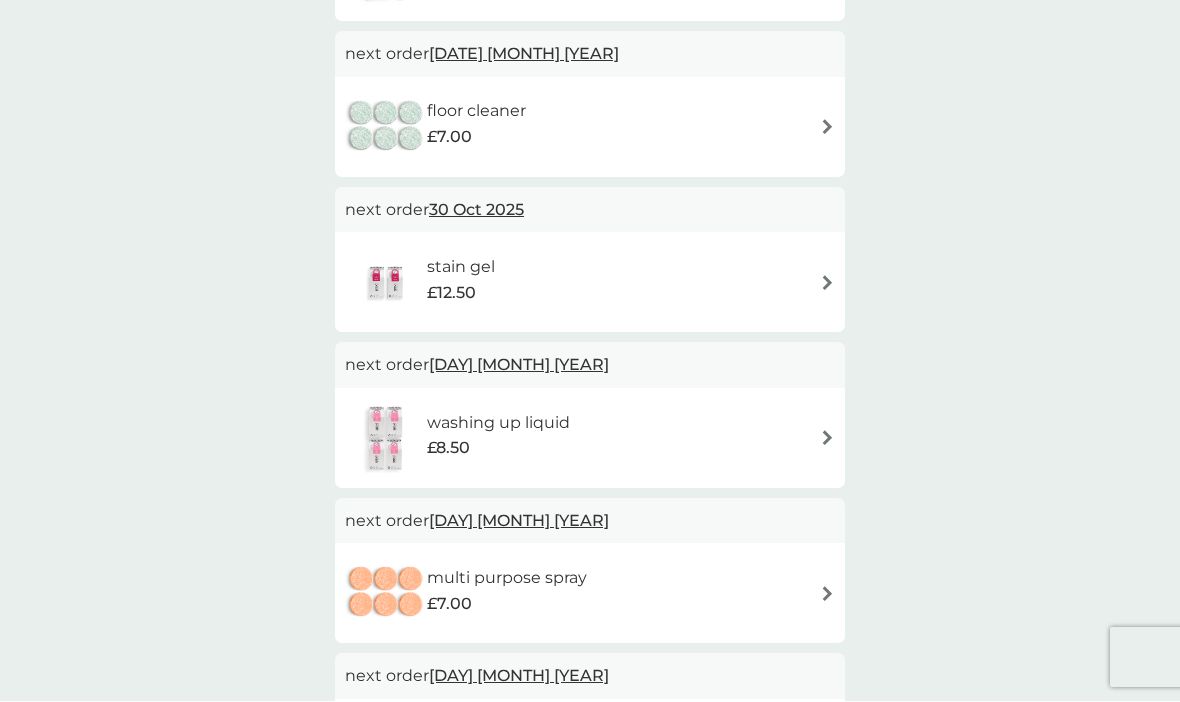 scroll, scrollTop: 853, scrollLeft: 0, axis: vertical 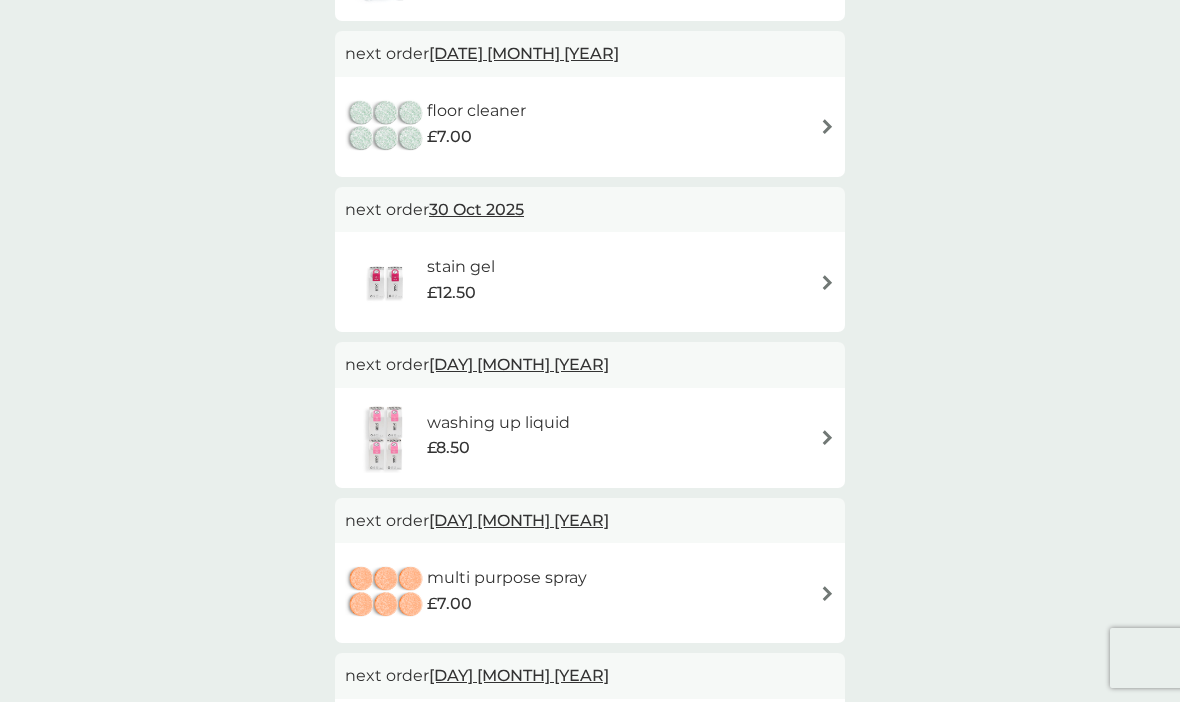 click on "stain gel £12.50" at bounding box center (590, 282) 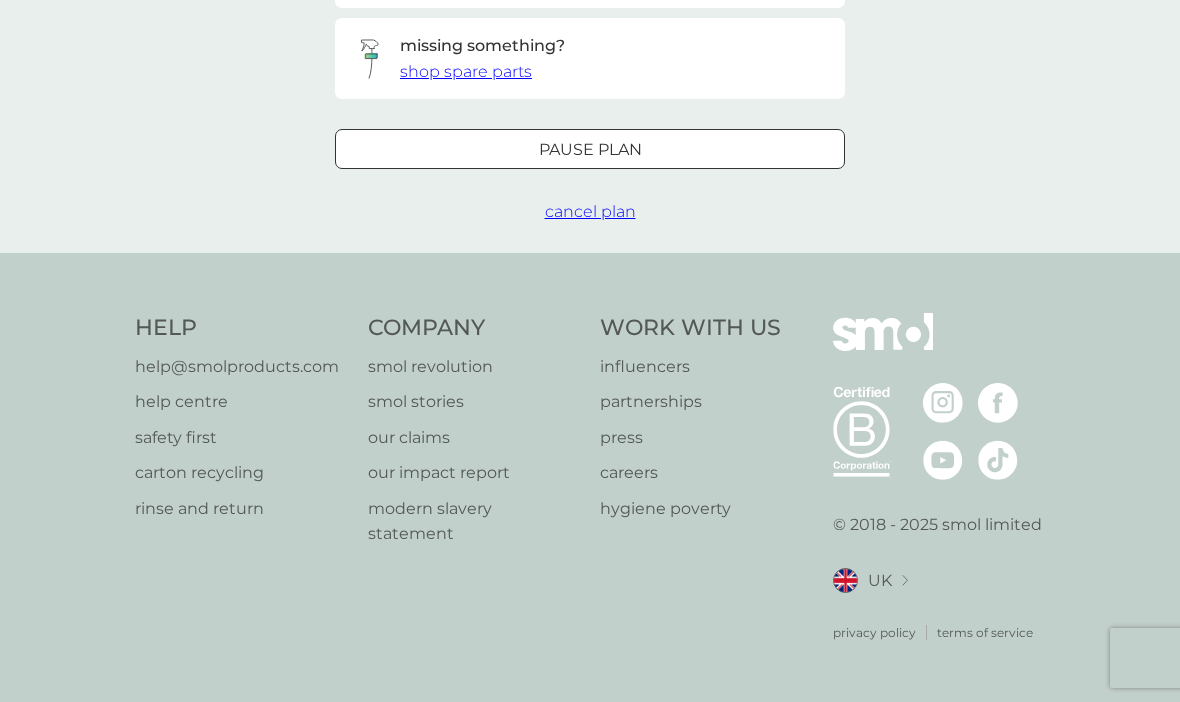 scroll, scrollTop: 0, scrollLeft: 0, axis: both 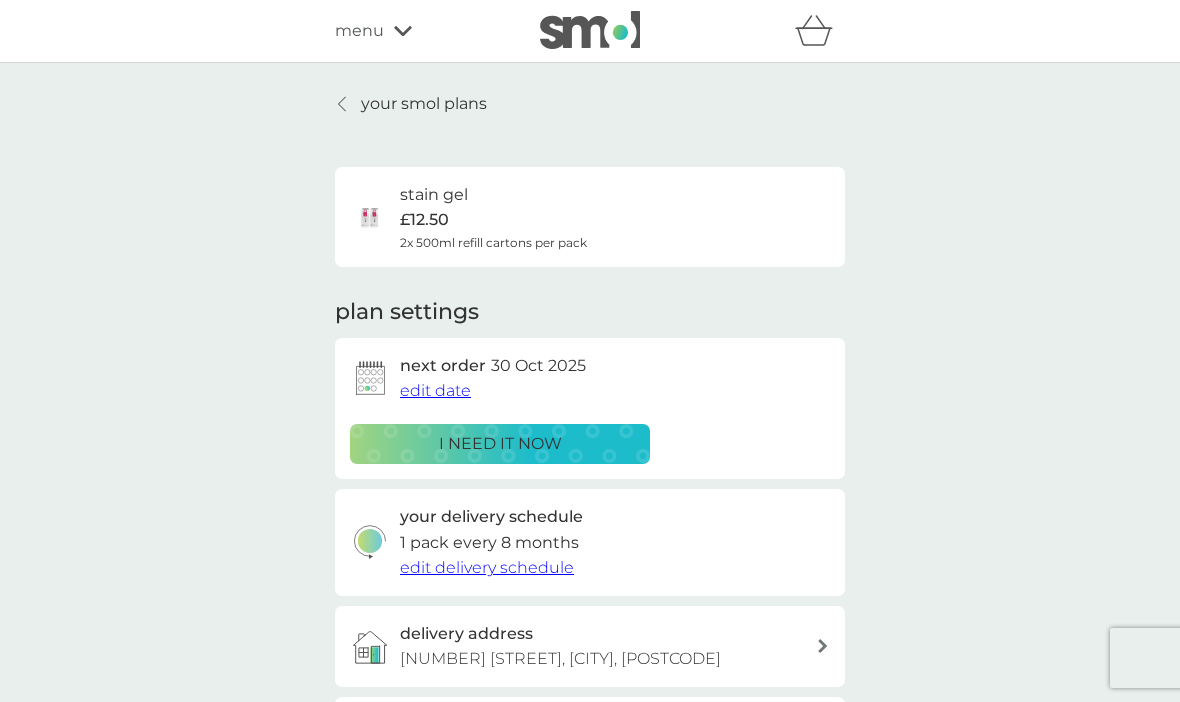 click on "edit date" at bounding box center (435, 390) 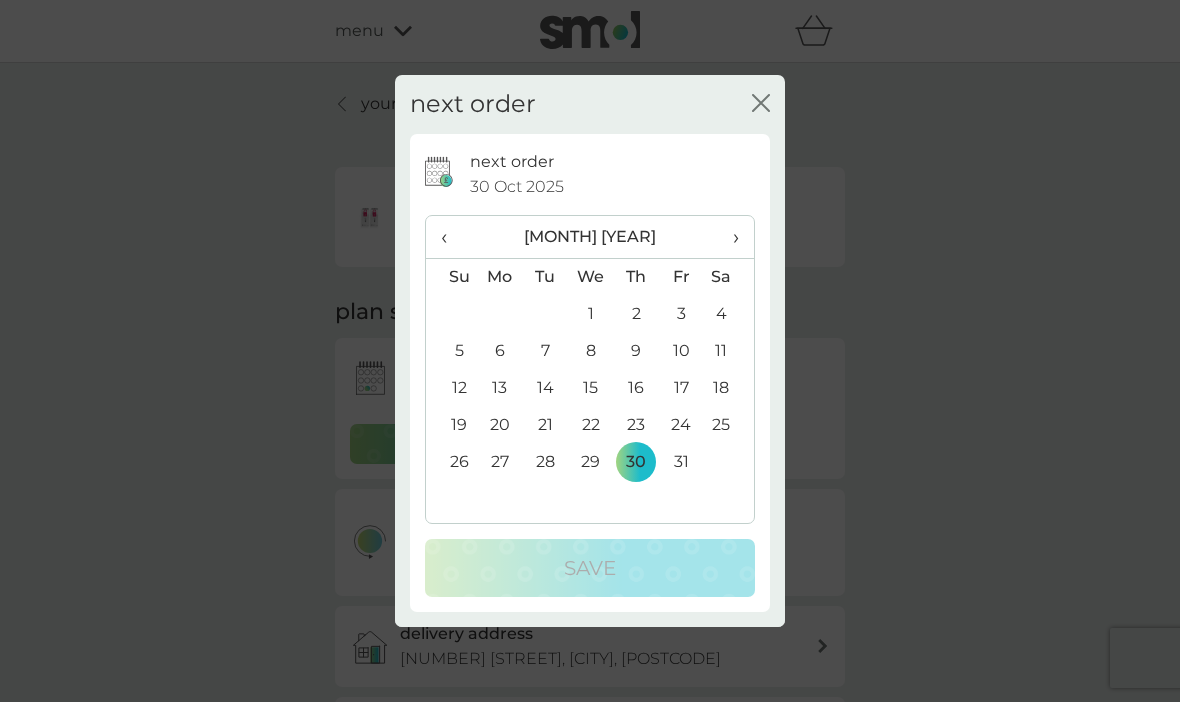 click on "›" at bounding box center (729, 237) 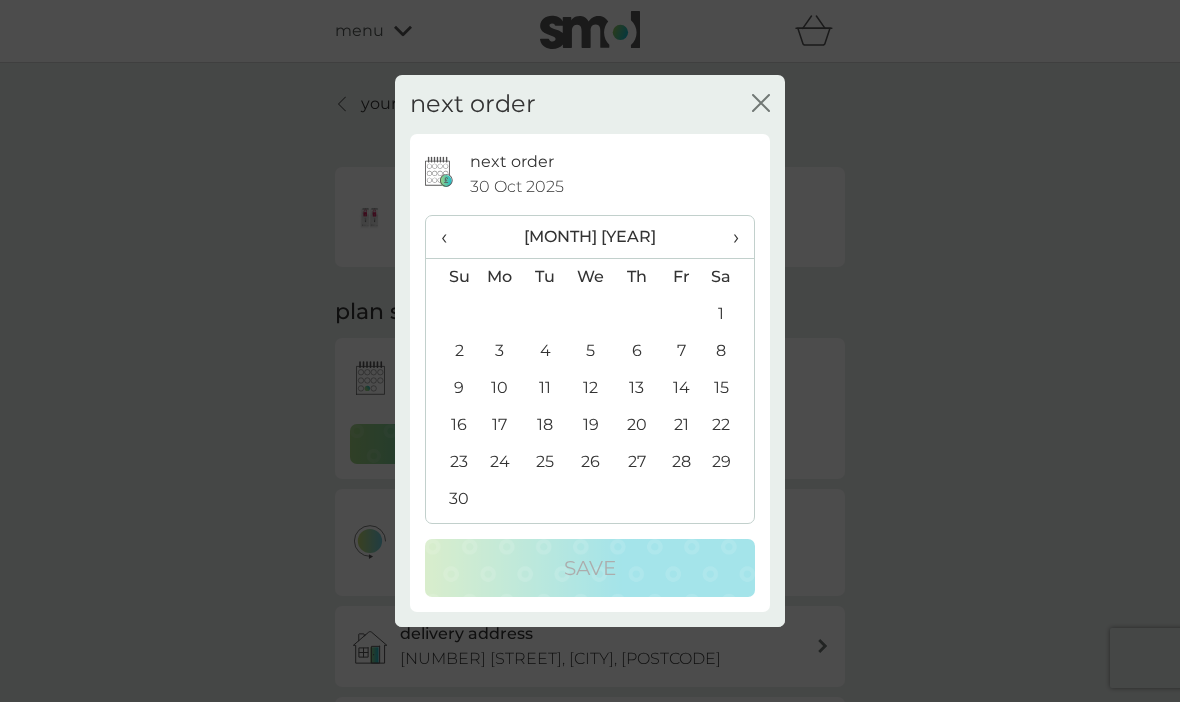 click on "›" at bounding box center [729, 237] 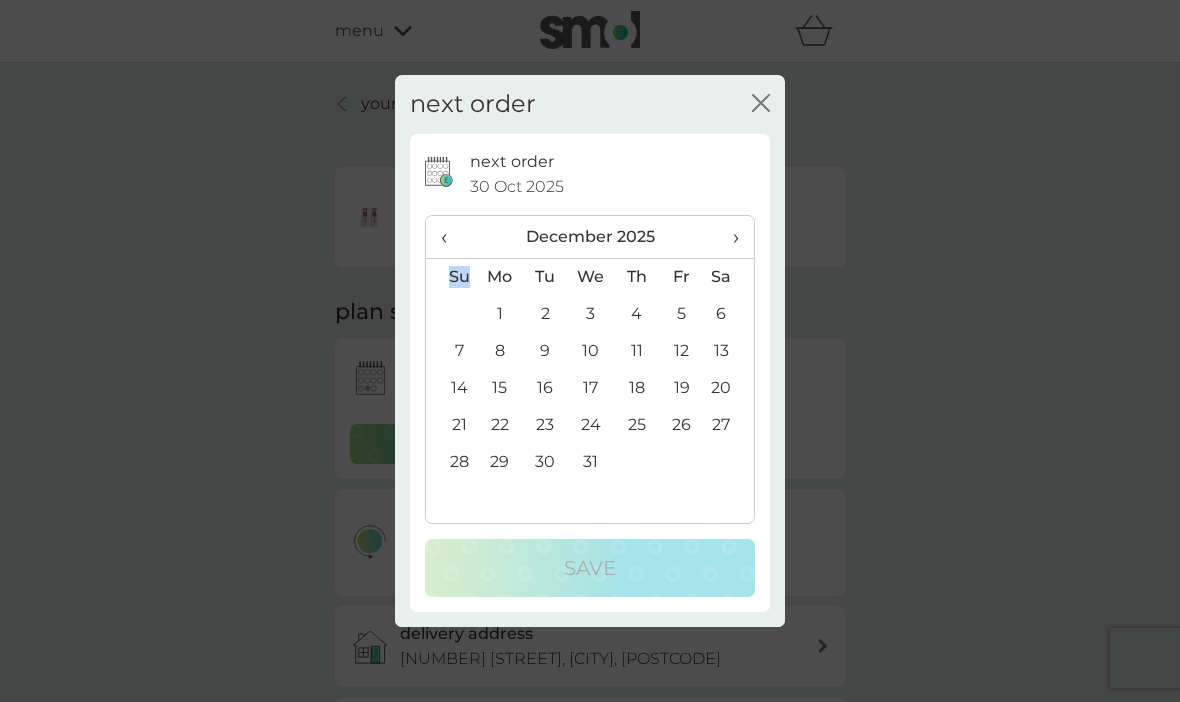 click on "›" at bounding box center [729, 237] 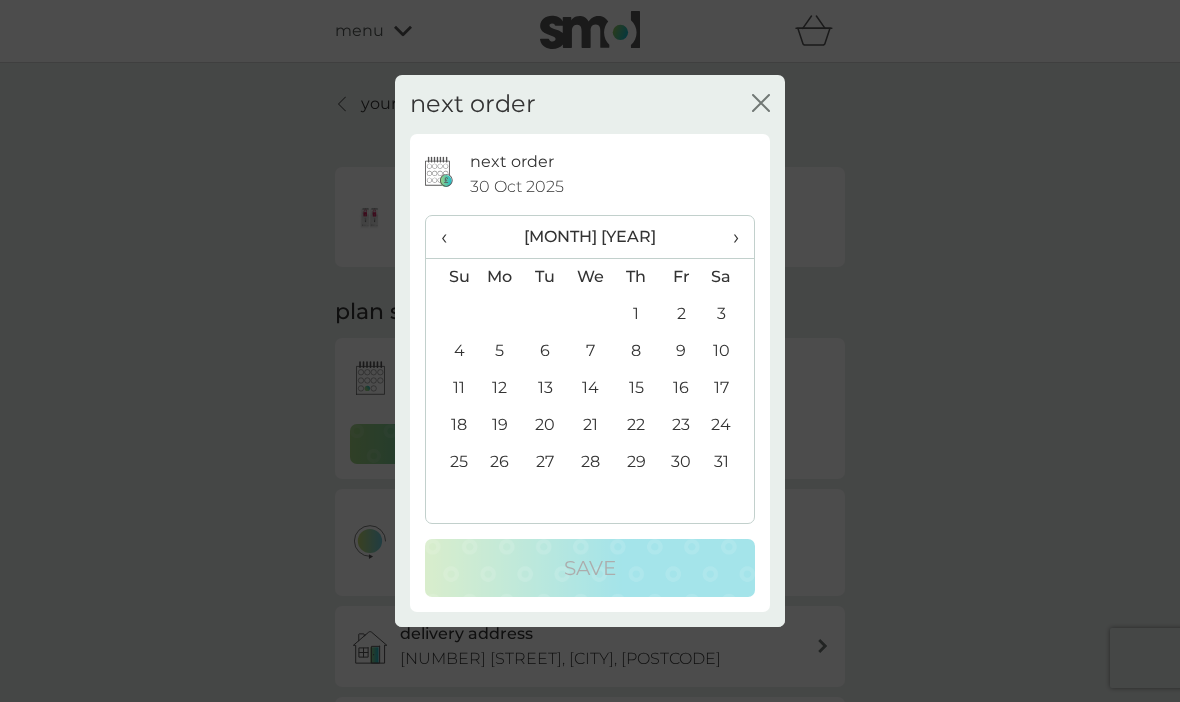 click on "13" at bounding box center [545, 388] 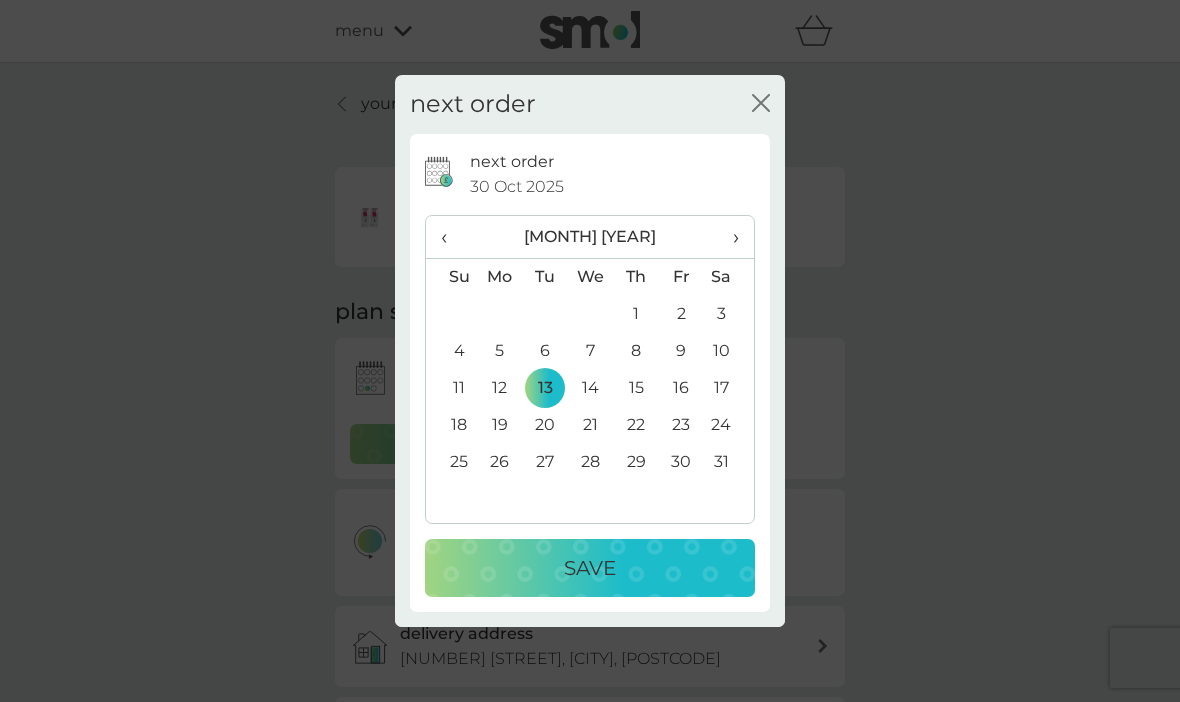 click on "Save" at bounding box center [590, 568] 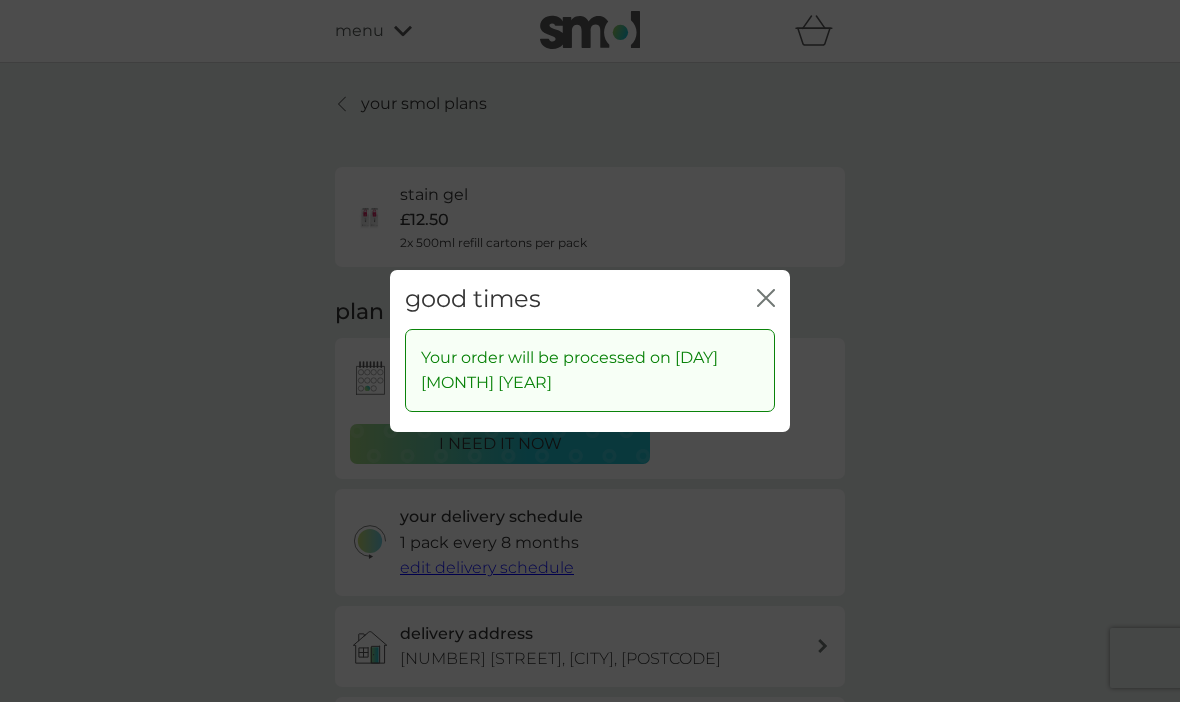 click on "good times close Your order will be processed on [DAY] [MONTH] [YEAR]" at bounding box center [590, 351] 